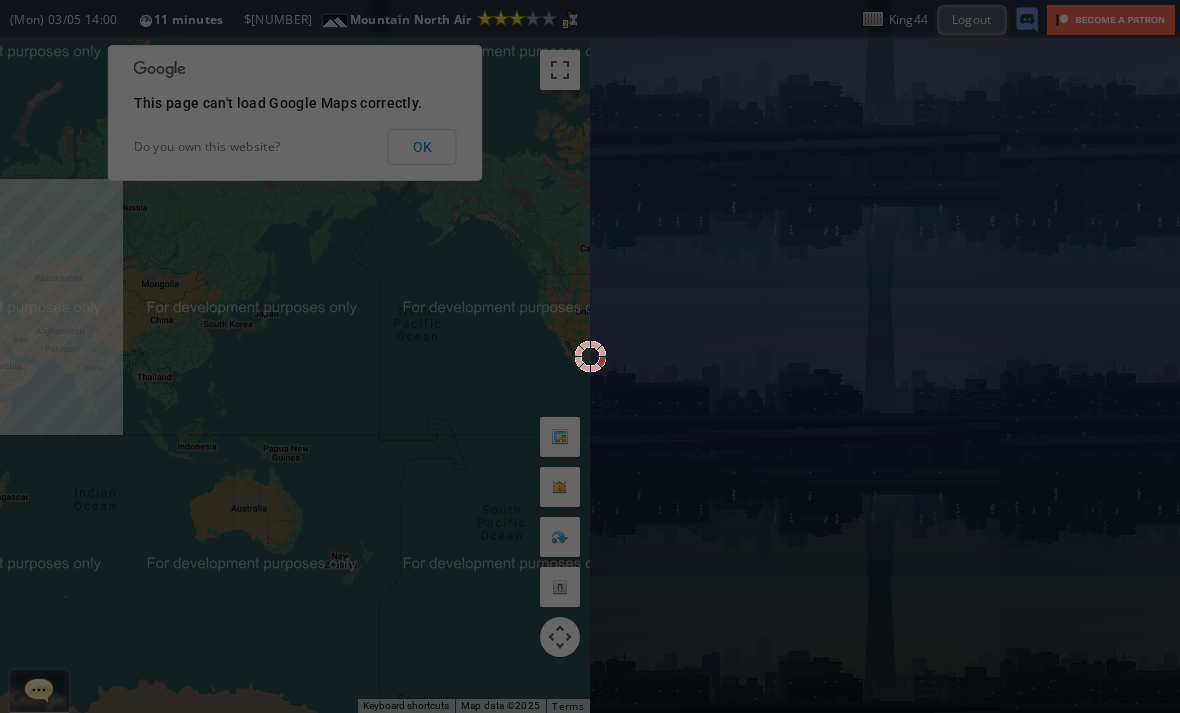 scroll, scrollTop: 11, scrollLeft: 0, axis: vertical 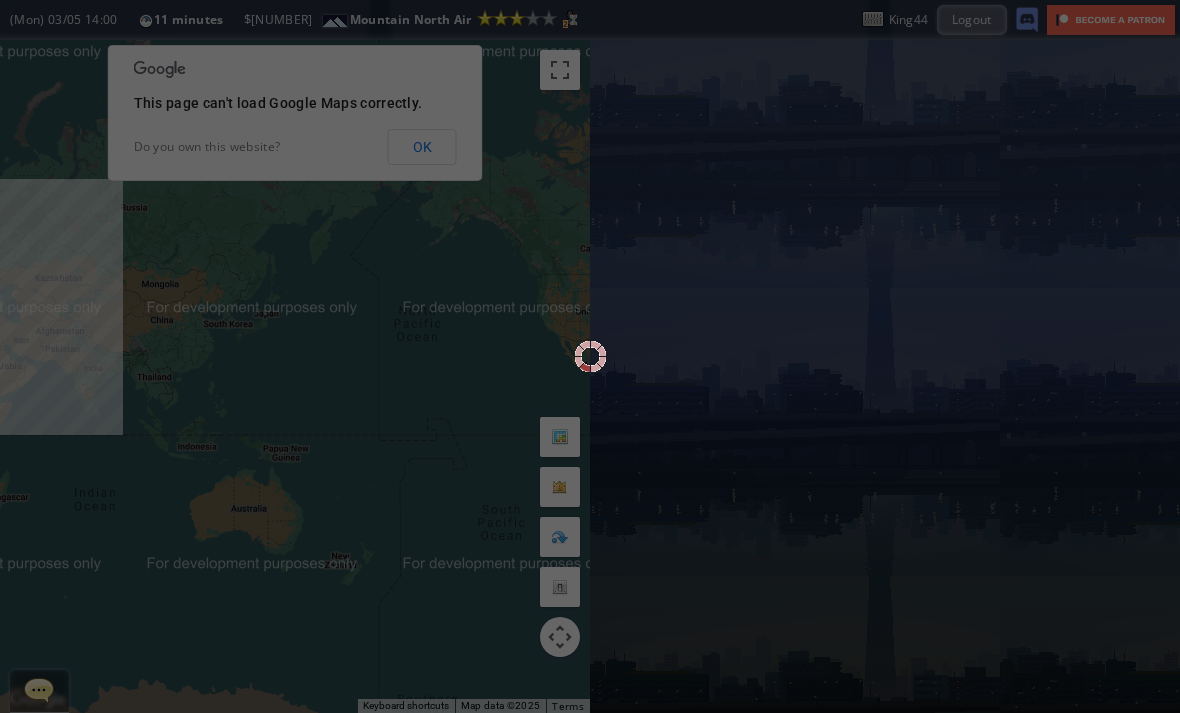click at bounding box center (590, 356) 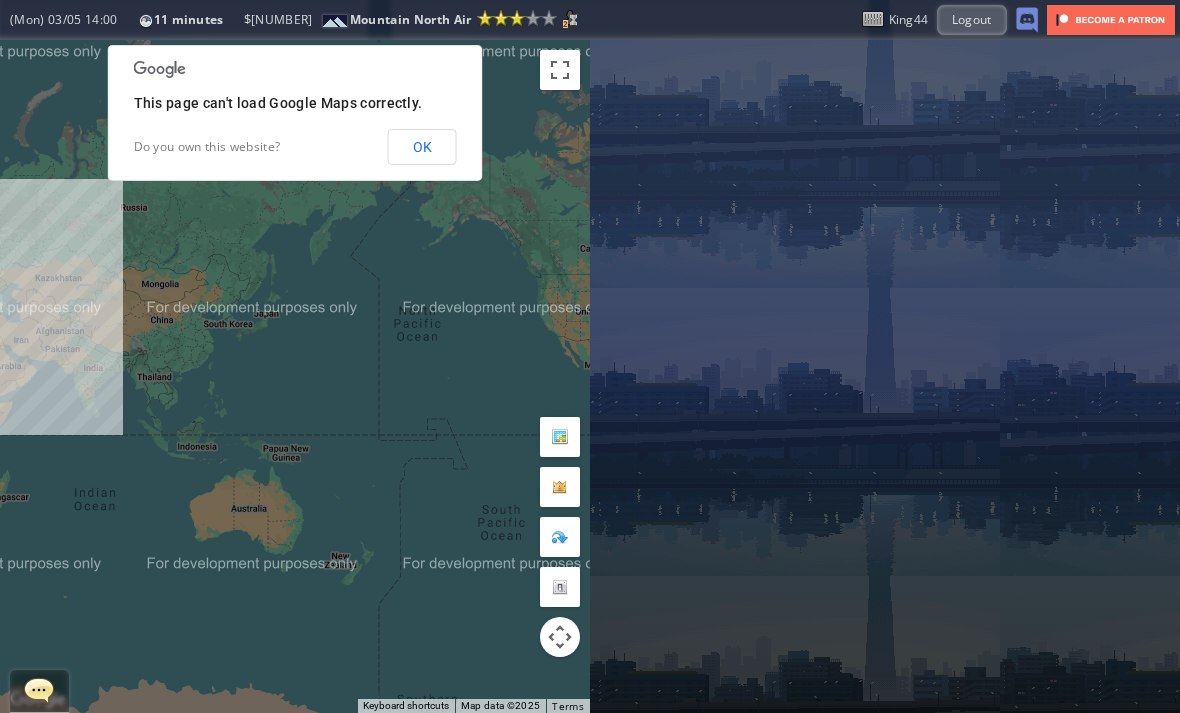 click on "OK" at bounding box center (422, 147) 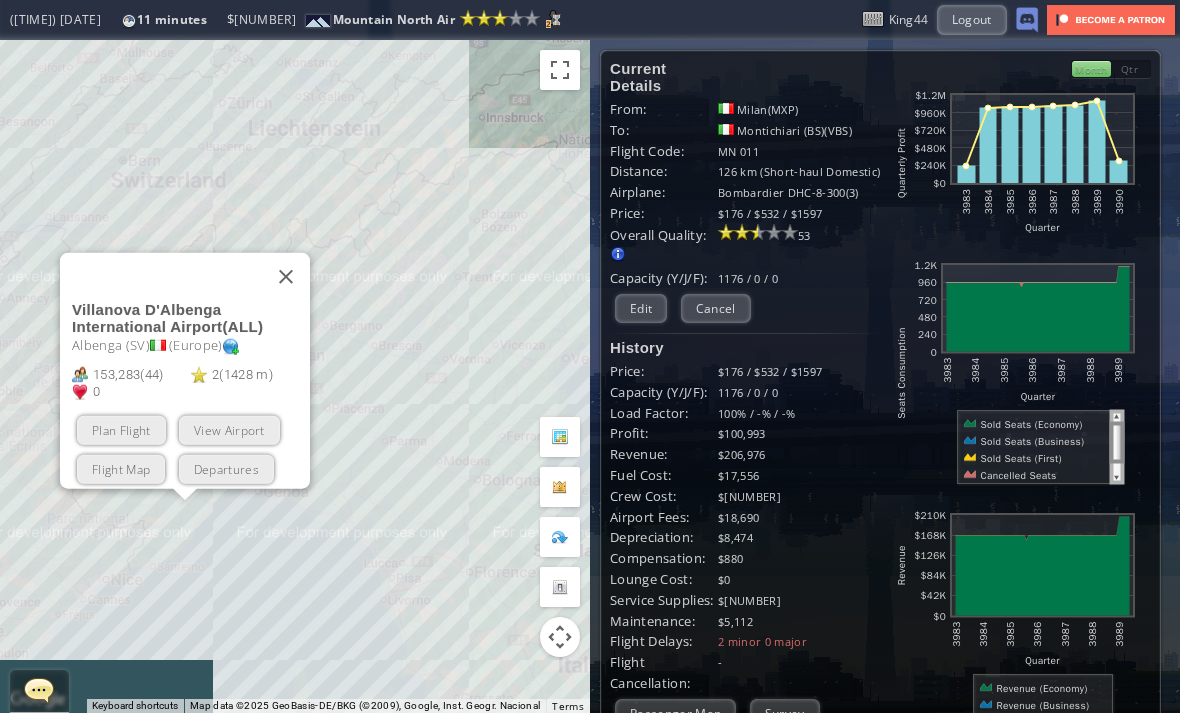 click on "Plan Flight" at bounding box center [121, 429] 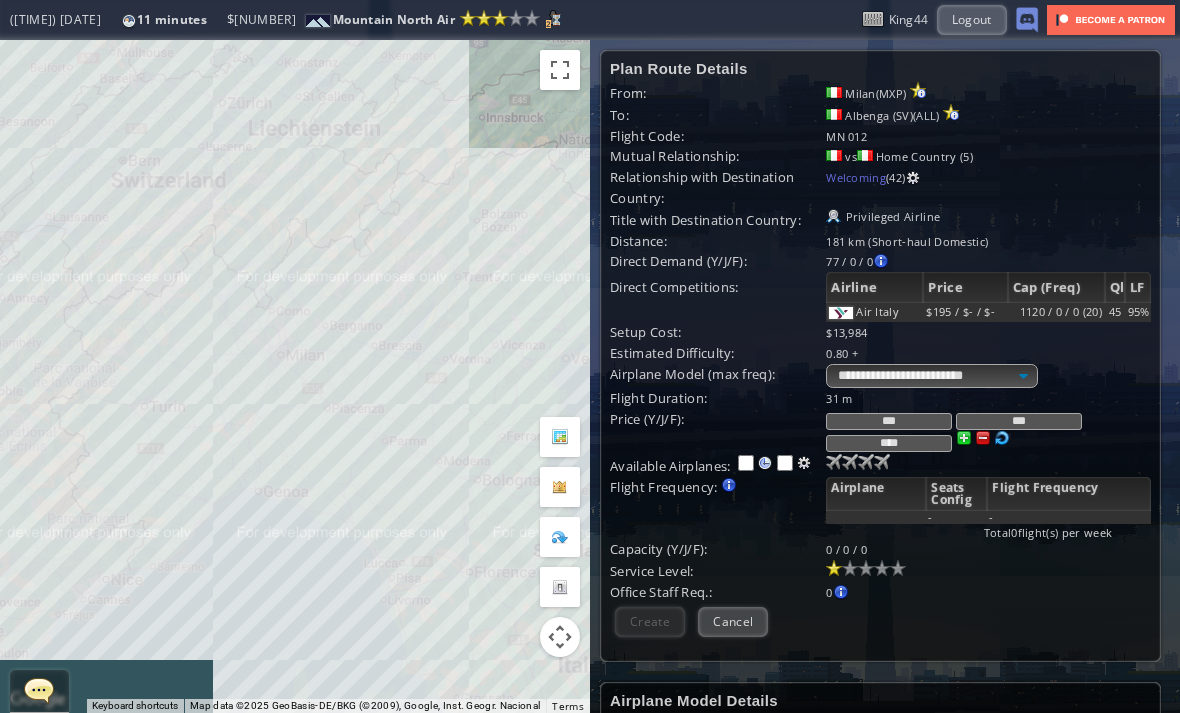 click on "**********" at bounding box center [988, 376] 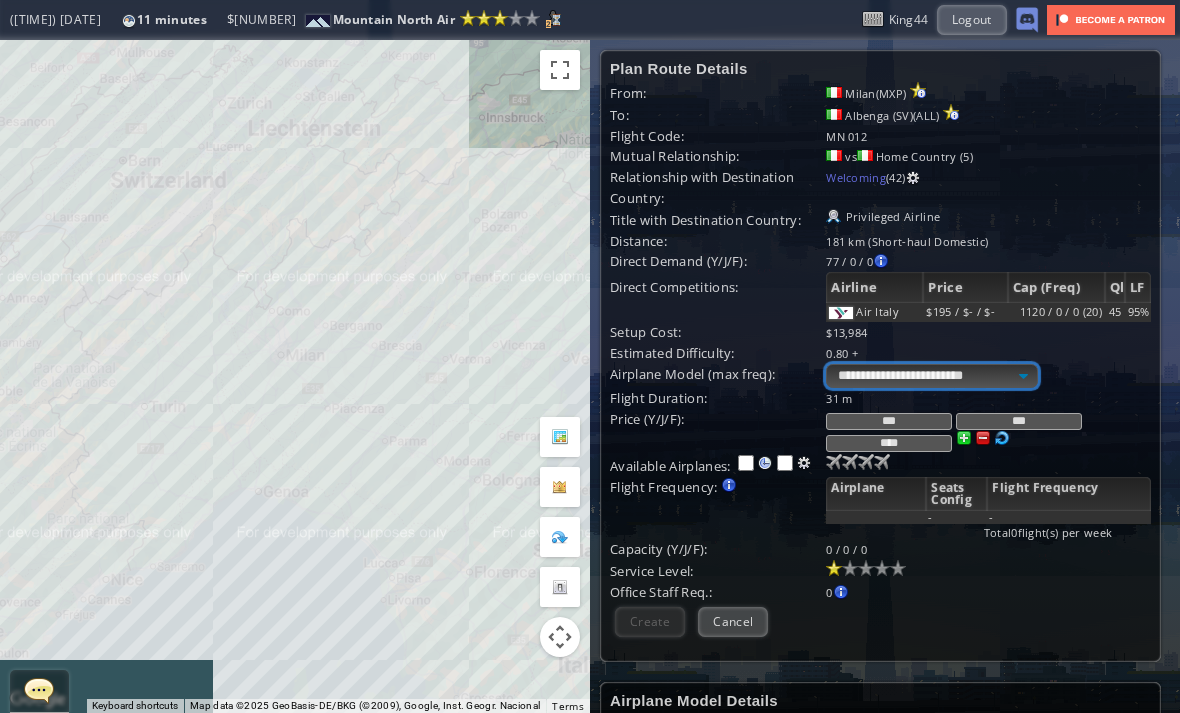 click on "**********" at bounding box center (931, 376) 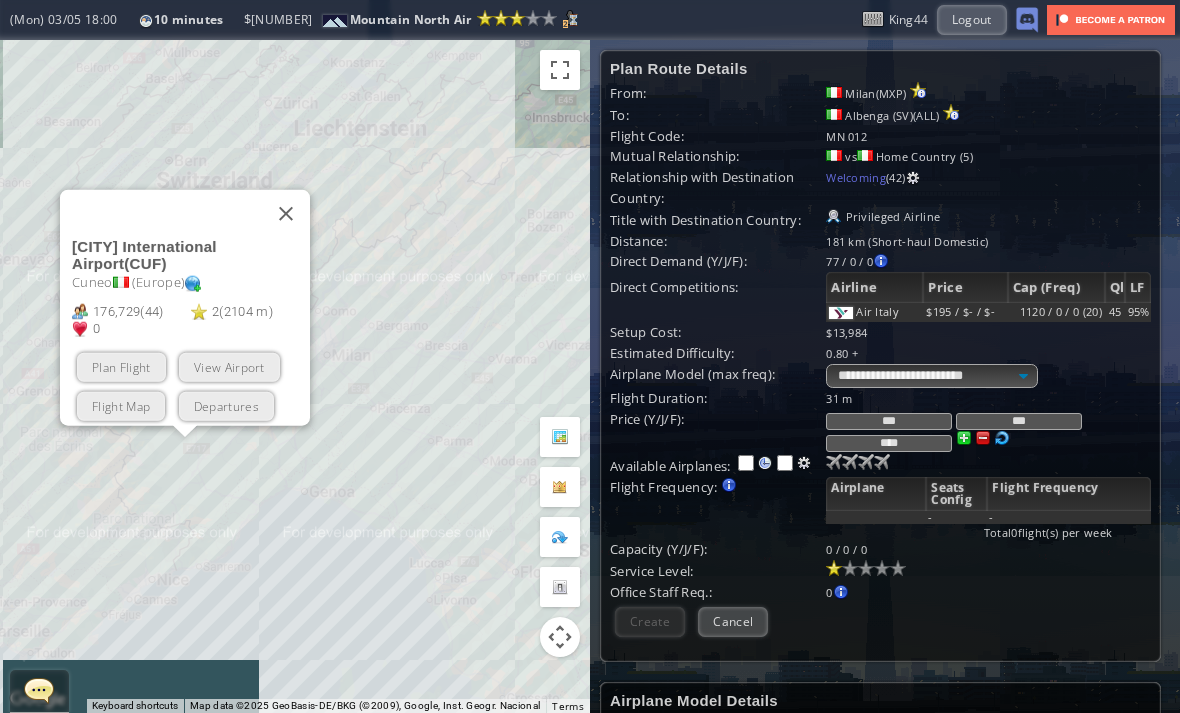 click on "Plan Flight" at bounding box center [121, 366] 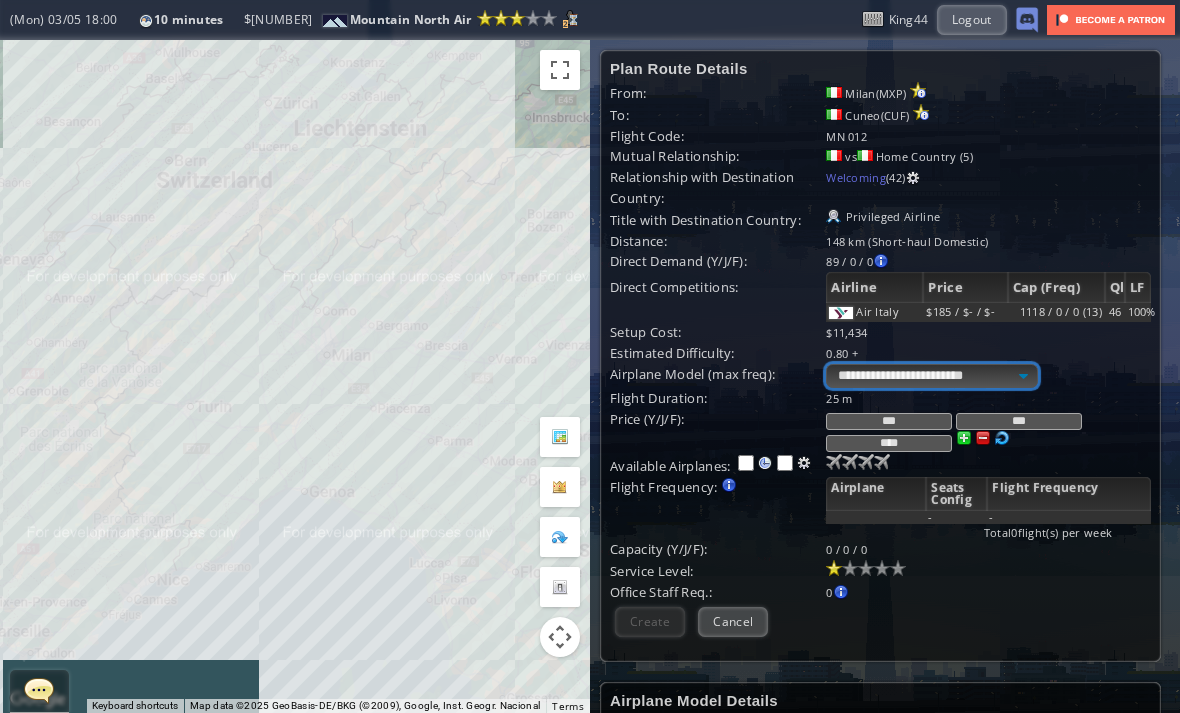 click on "**********" at bounding box center (931, 376) 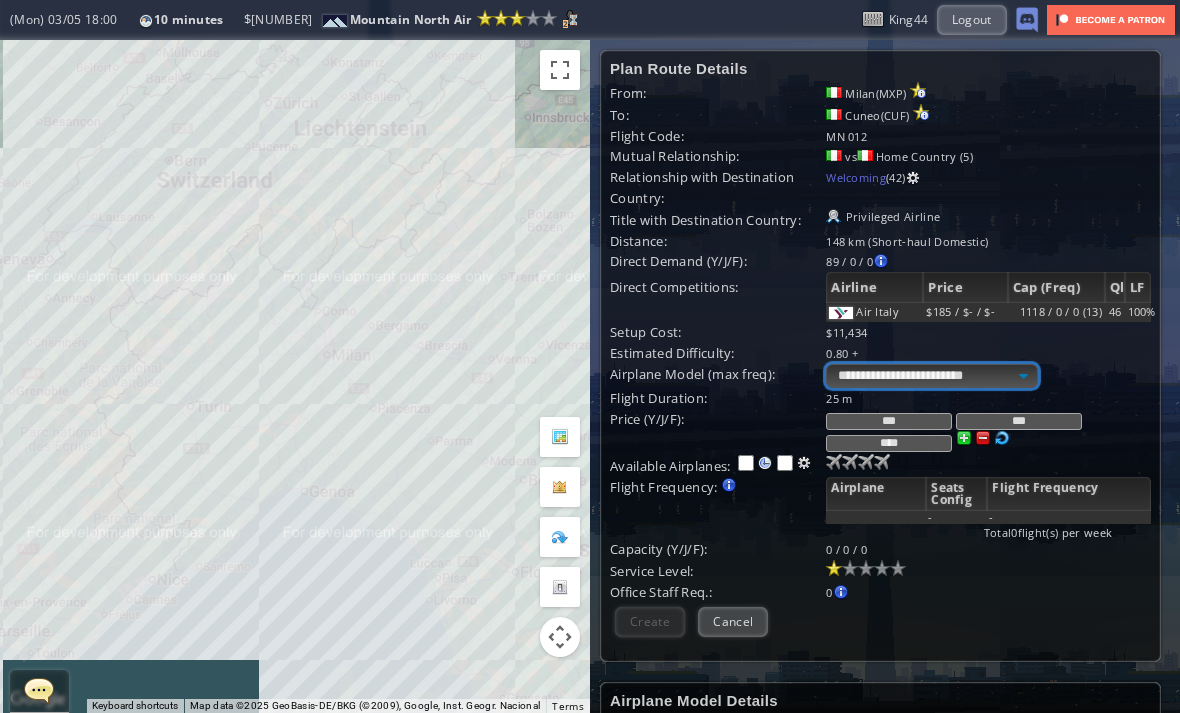 select on "**" 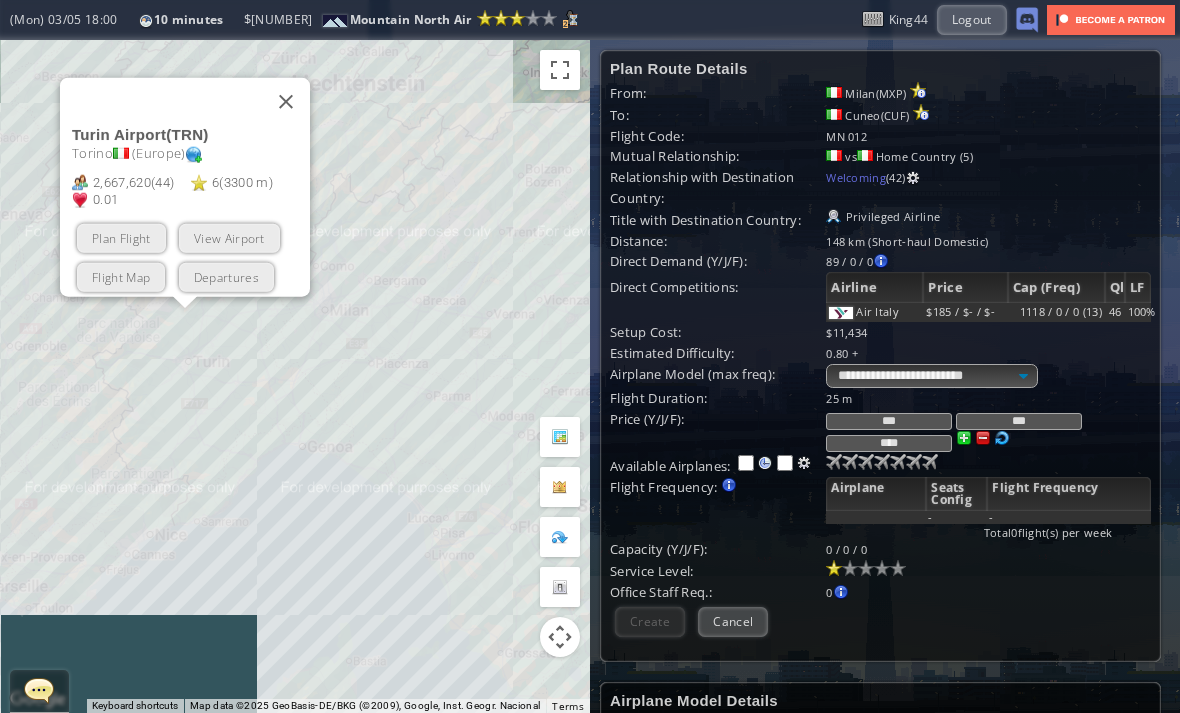 click on "Plan Flight" at bounding box center (121, 237) 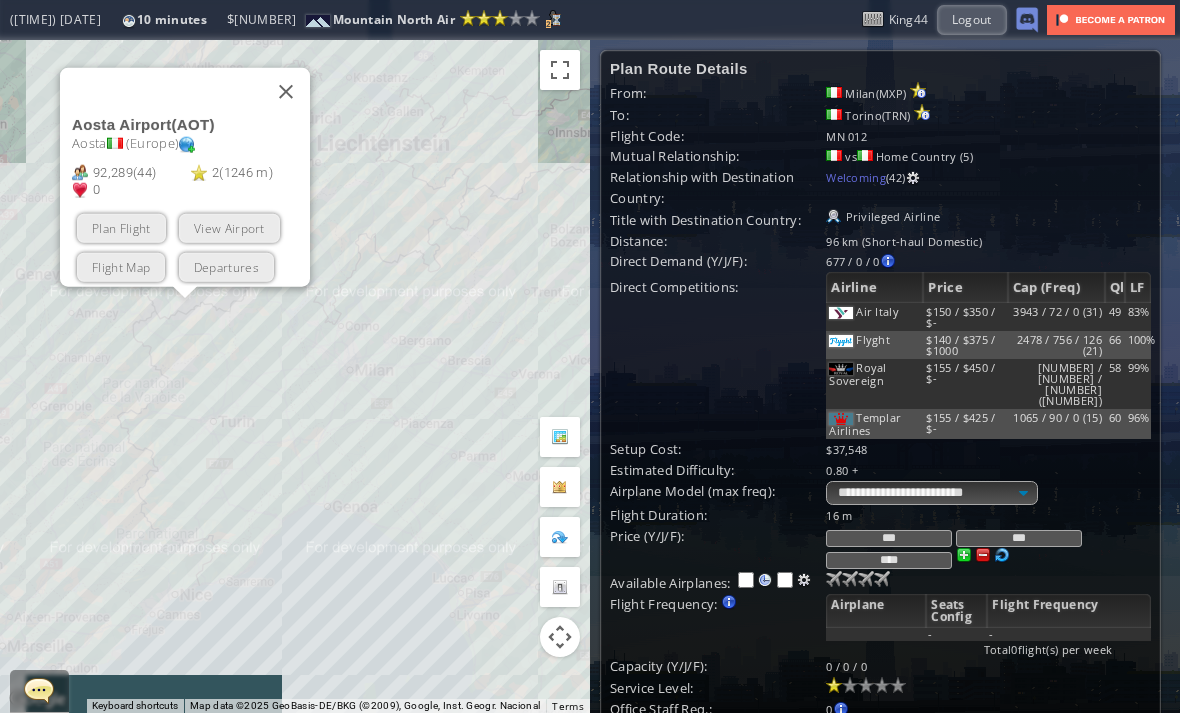 click on "Plan Flight" at bounding box center (121, 227) 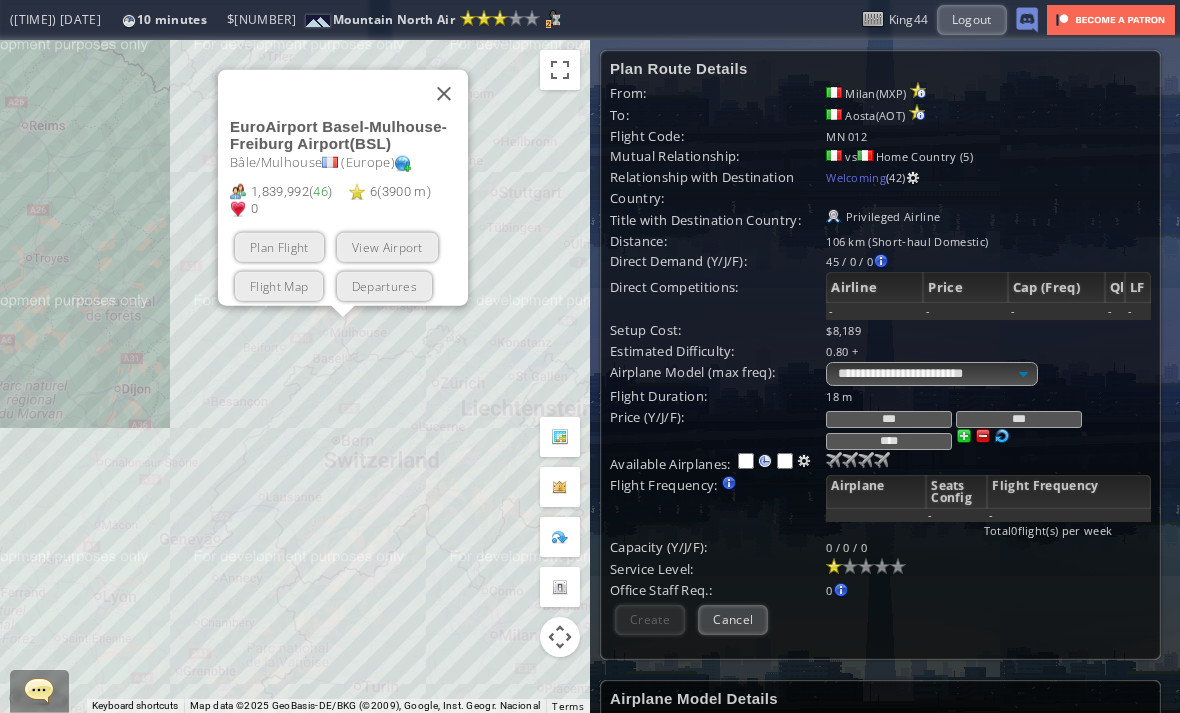 click on "[CITY] Airport
[CITY]
[NUMBER]
[NUMBER]
[NUMBER]
Plan Flight
View Airport
Flight Map
Departures" at bounding box center (343, 187) 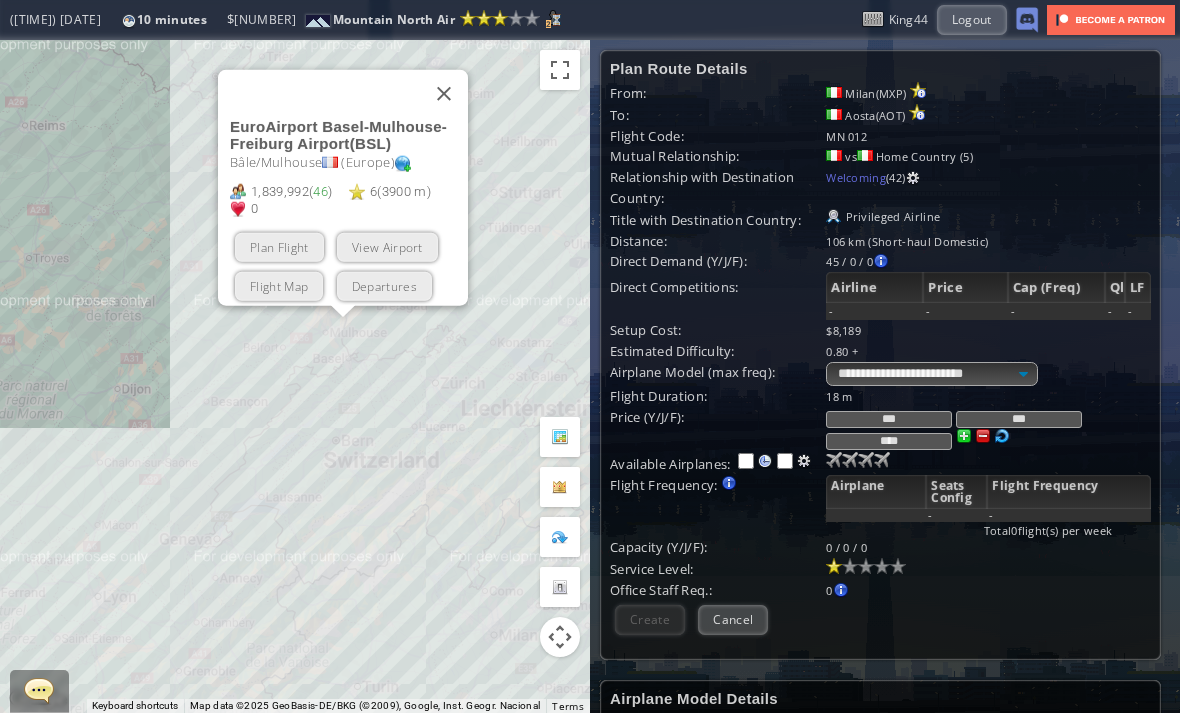 click on "Plan Flight" at bounding box center [279, 246] 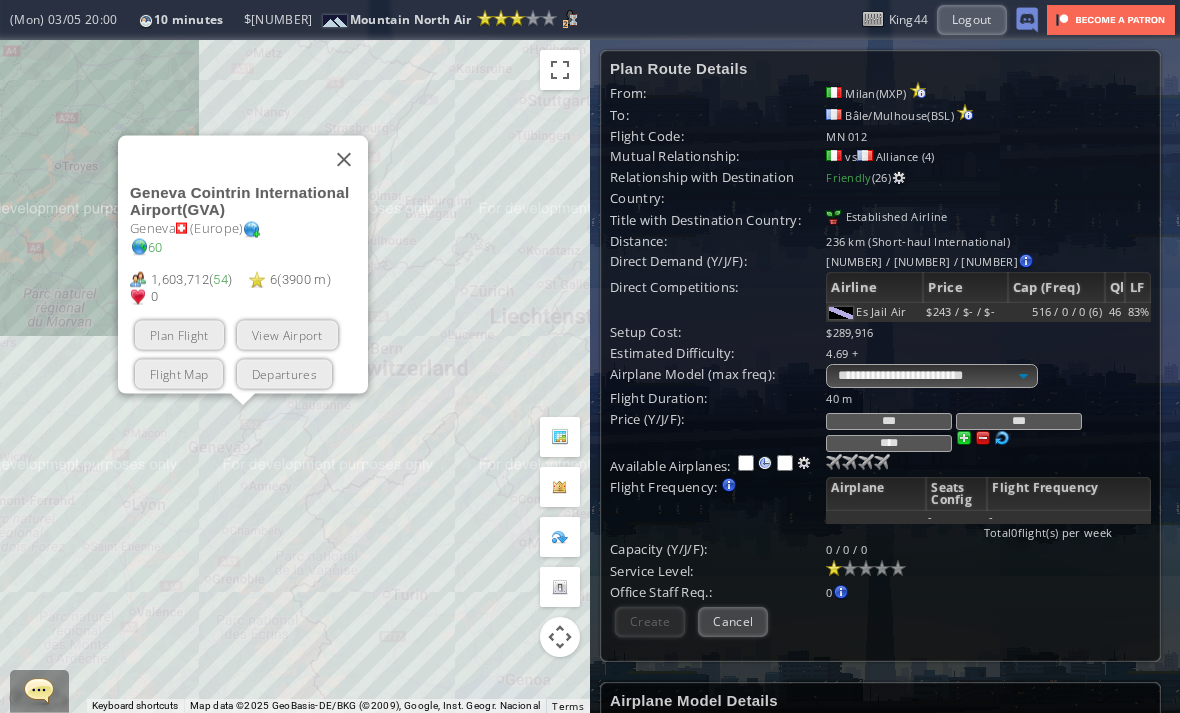 click on "Plan Flight" at bounding box center [179, 334] 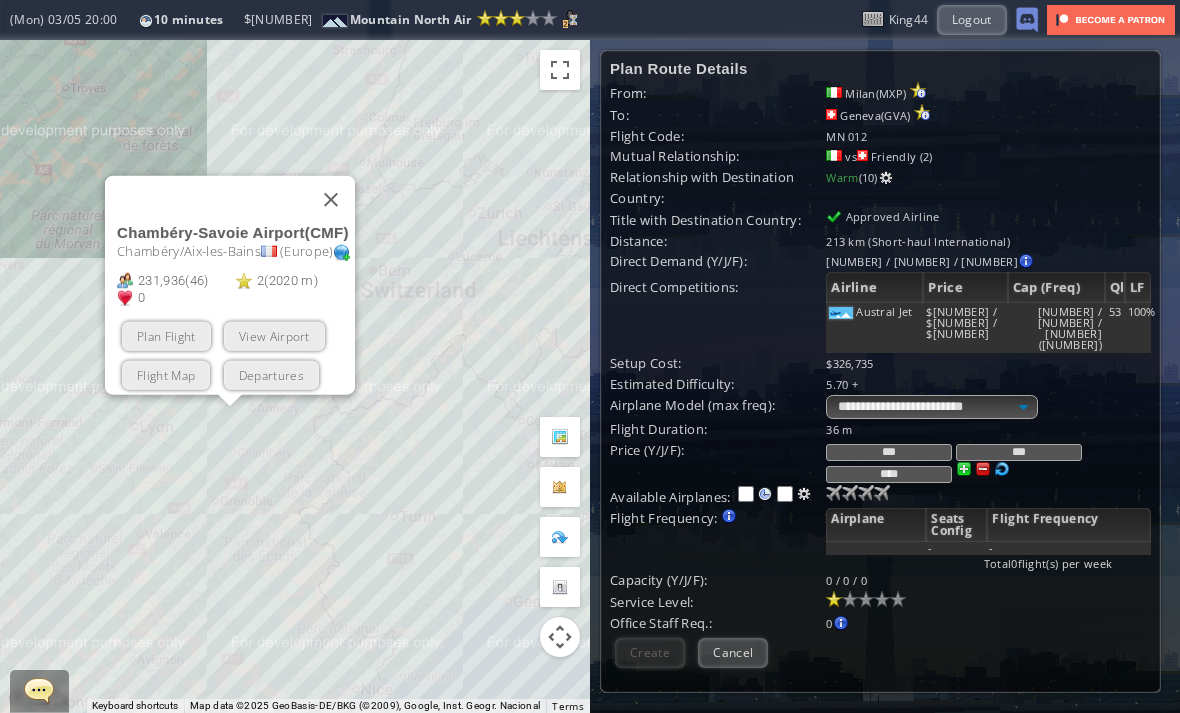 click on "Plan Flight" at bounding box center [166, 335] 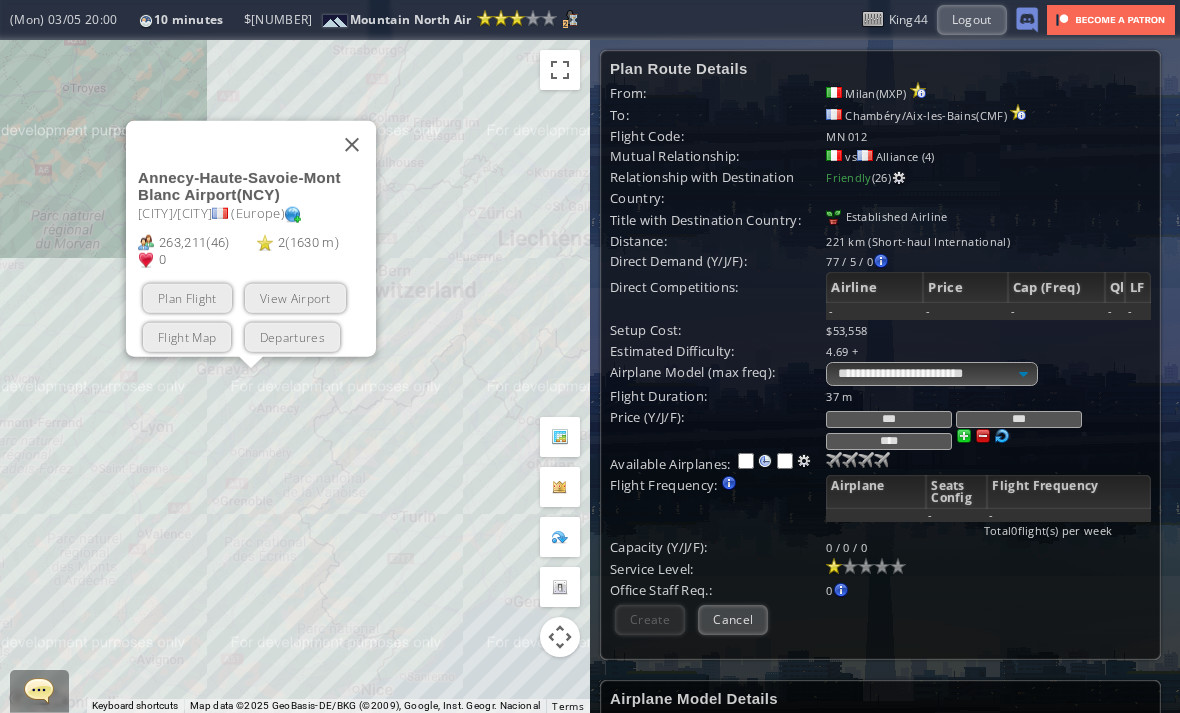 click on "Plan Flight" at bounding box center [187, 297] 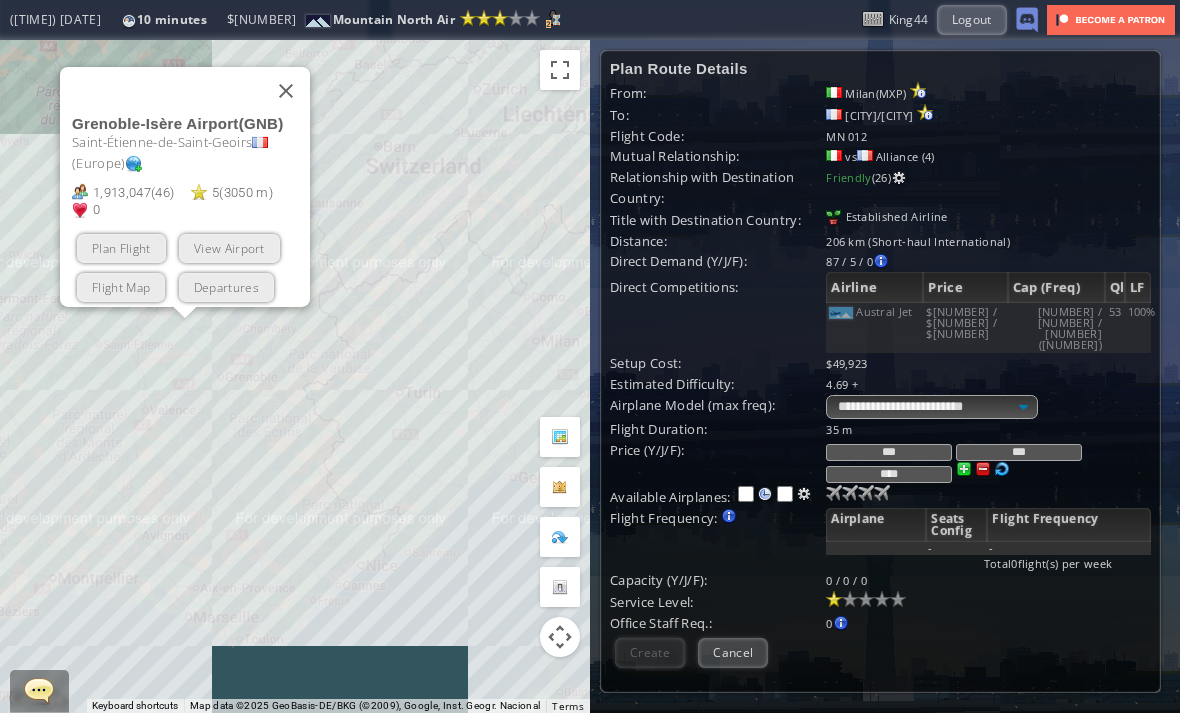 click on "Plan Flight" at bounding box center (121, 247) 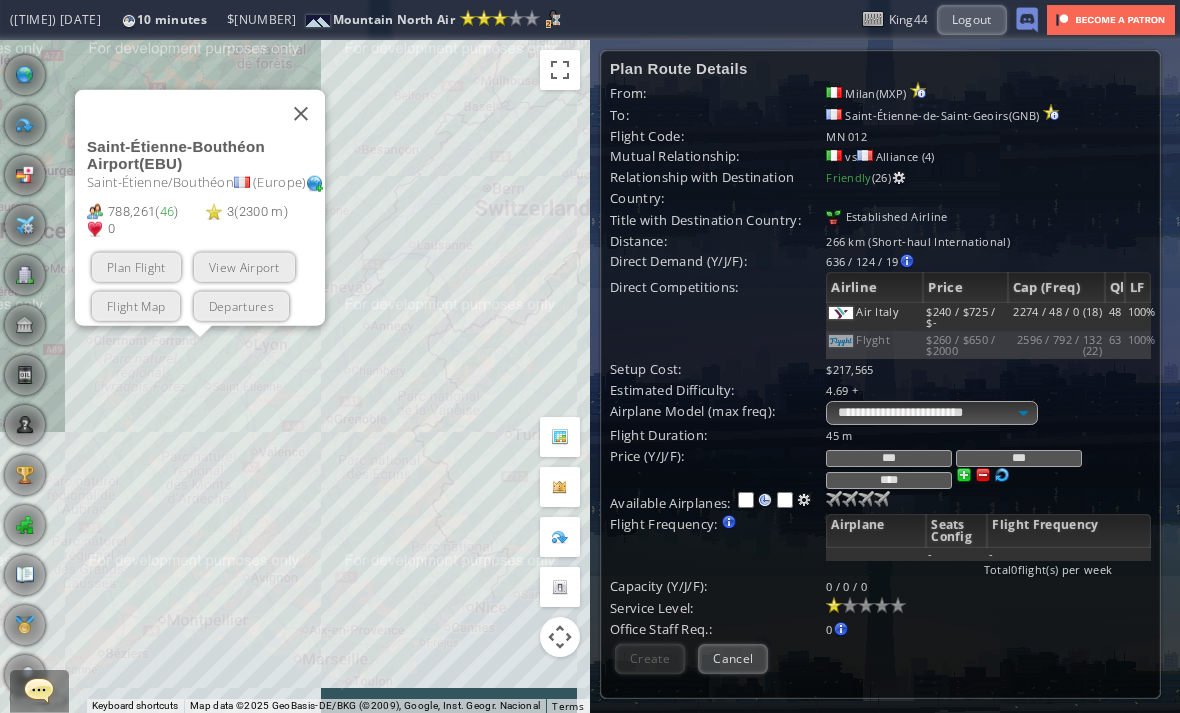 click on "Plan Flight" at bounding box center [136, 266] 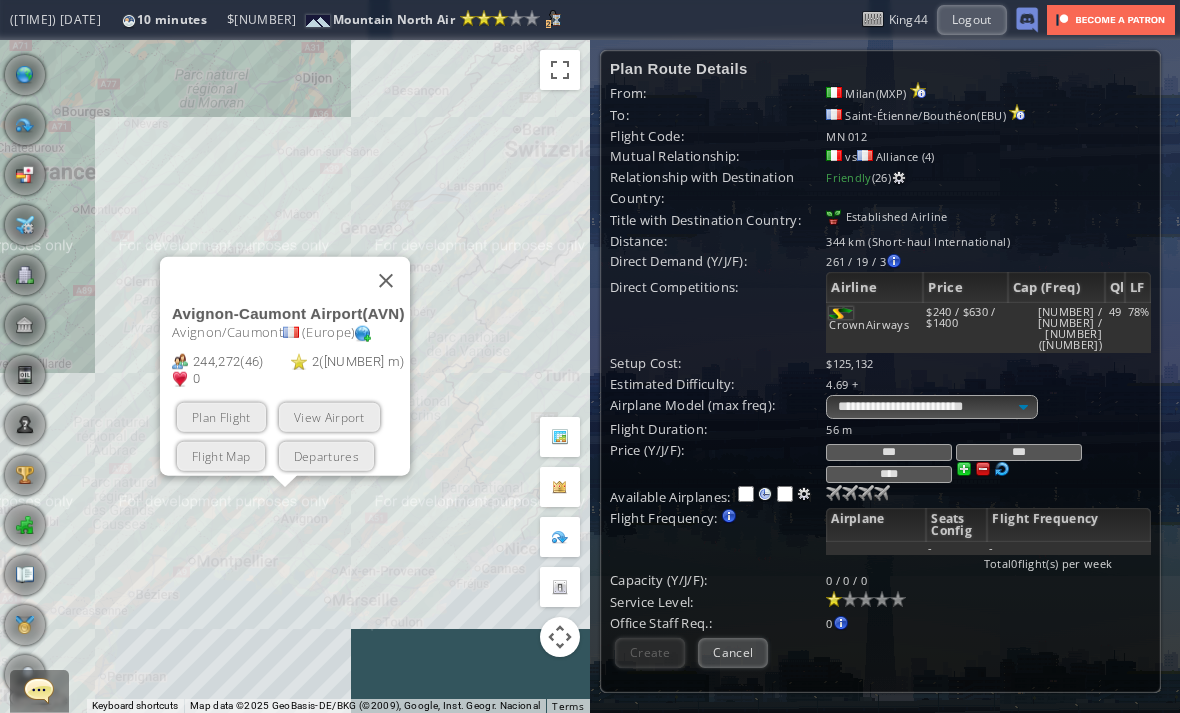 click on "Plan Flight" at bounding box center [221, 416] 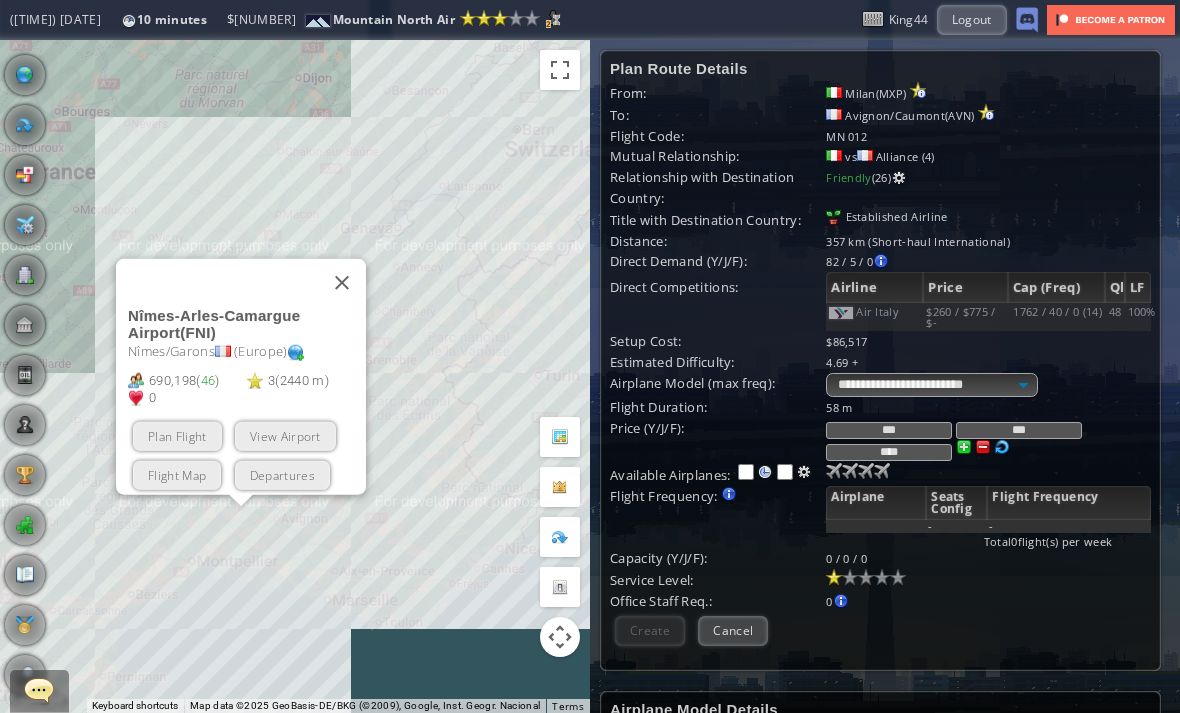 click on "Plan Flight" at bounding box center [177, 435] 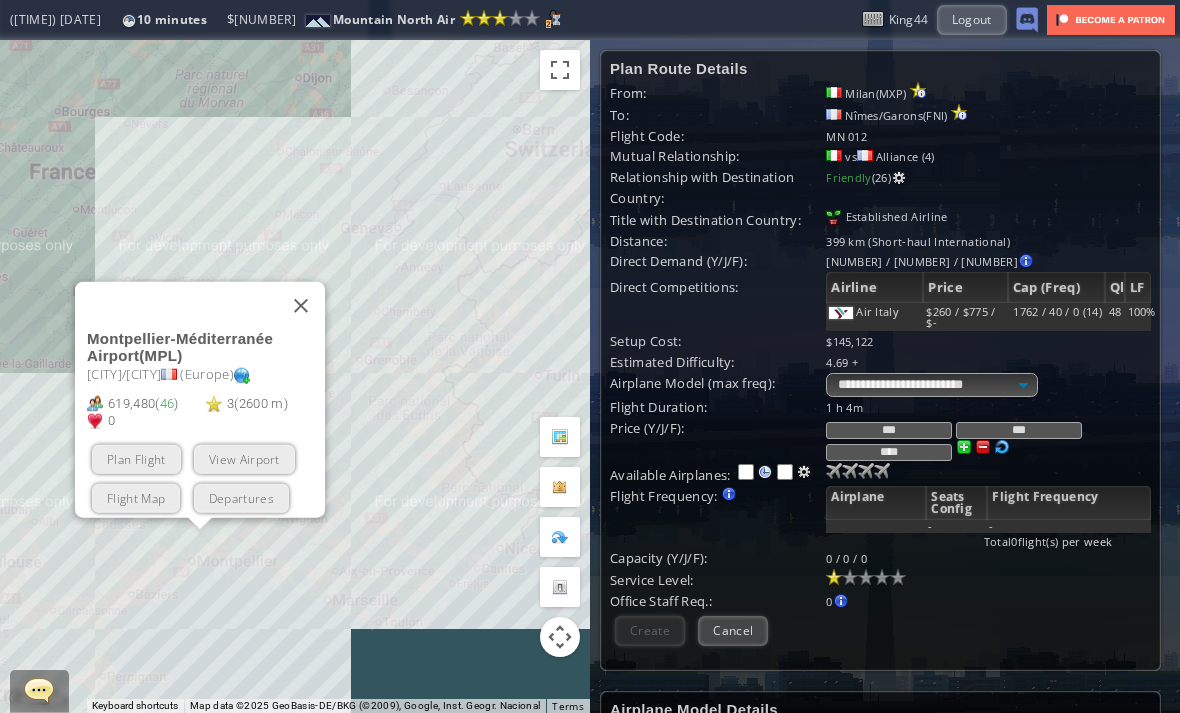 click on "Plan Flight" at bounding box center [136, 458] 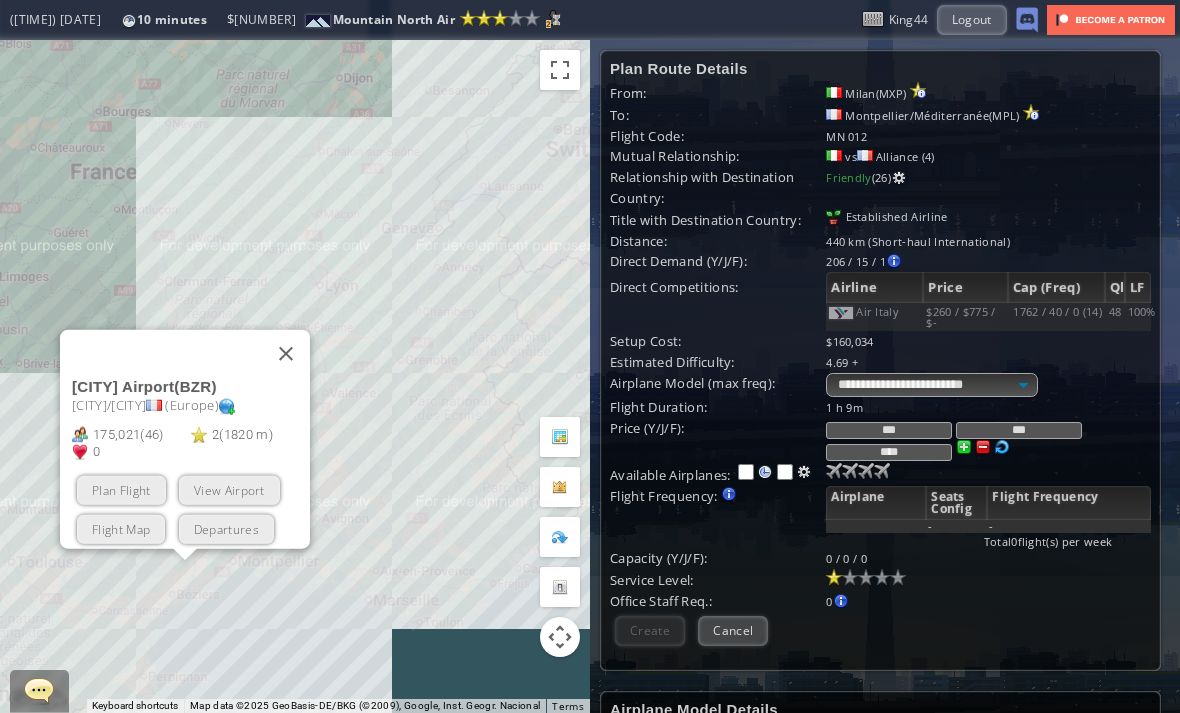 click on "BZR" at bounding box center (196, 385) 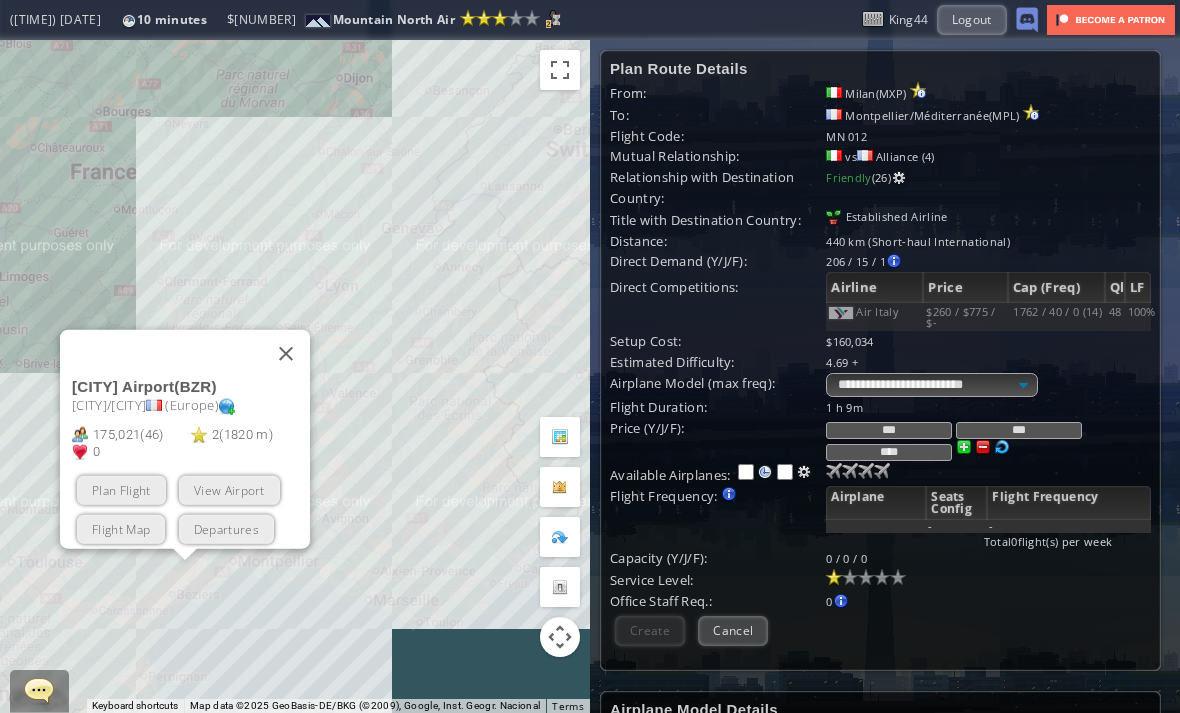 click on "[CITY] Airport
( BZR )" at bounding box center (191, 385) 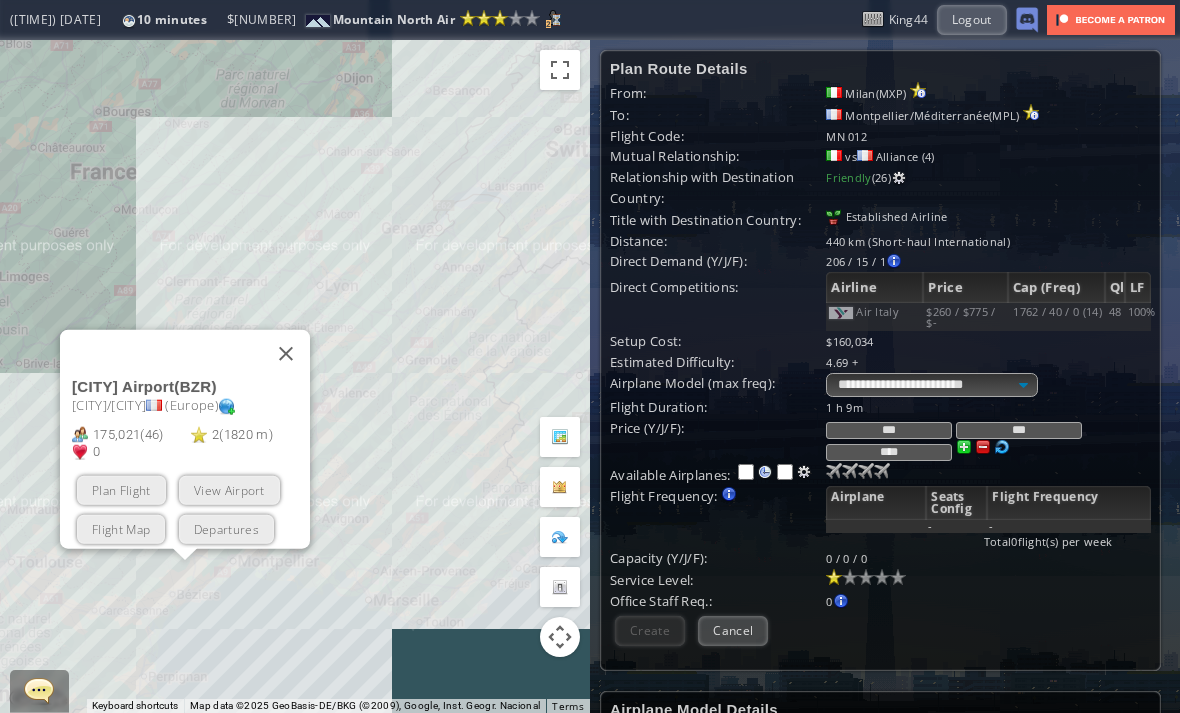 click at bounding box center (286, 353) 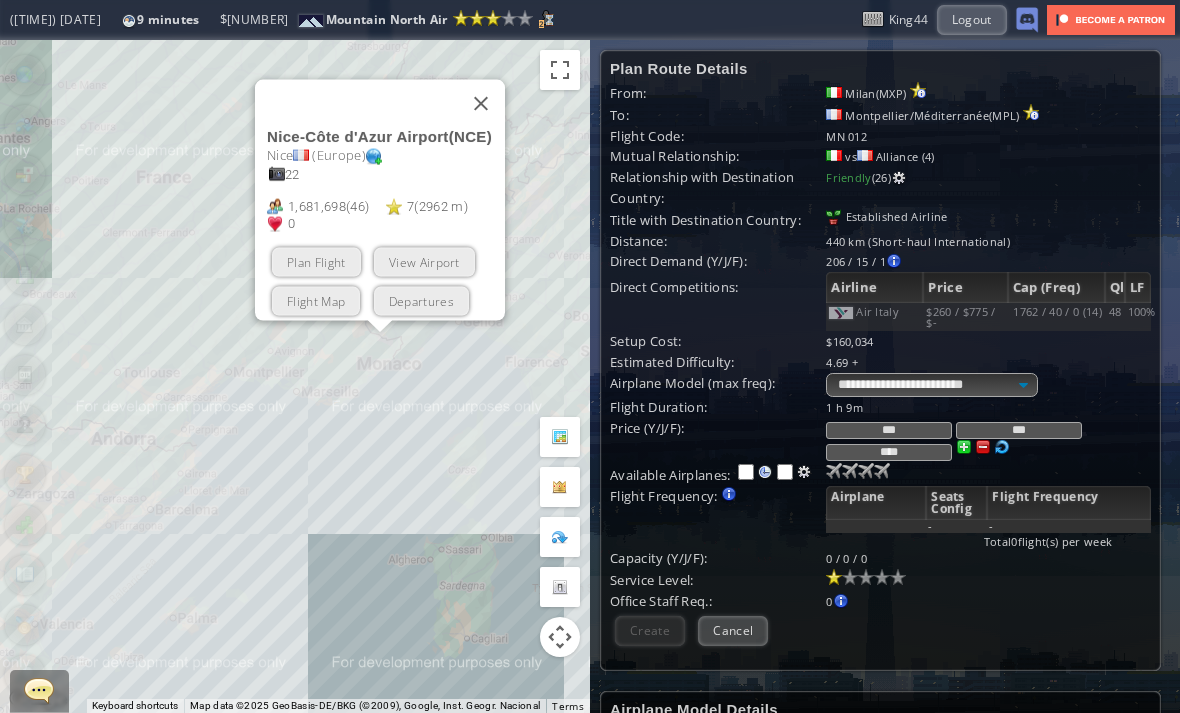 click on "Plan Flight" at bounding box center (316, 261) 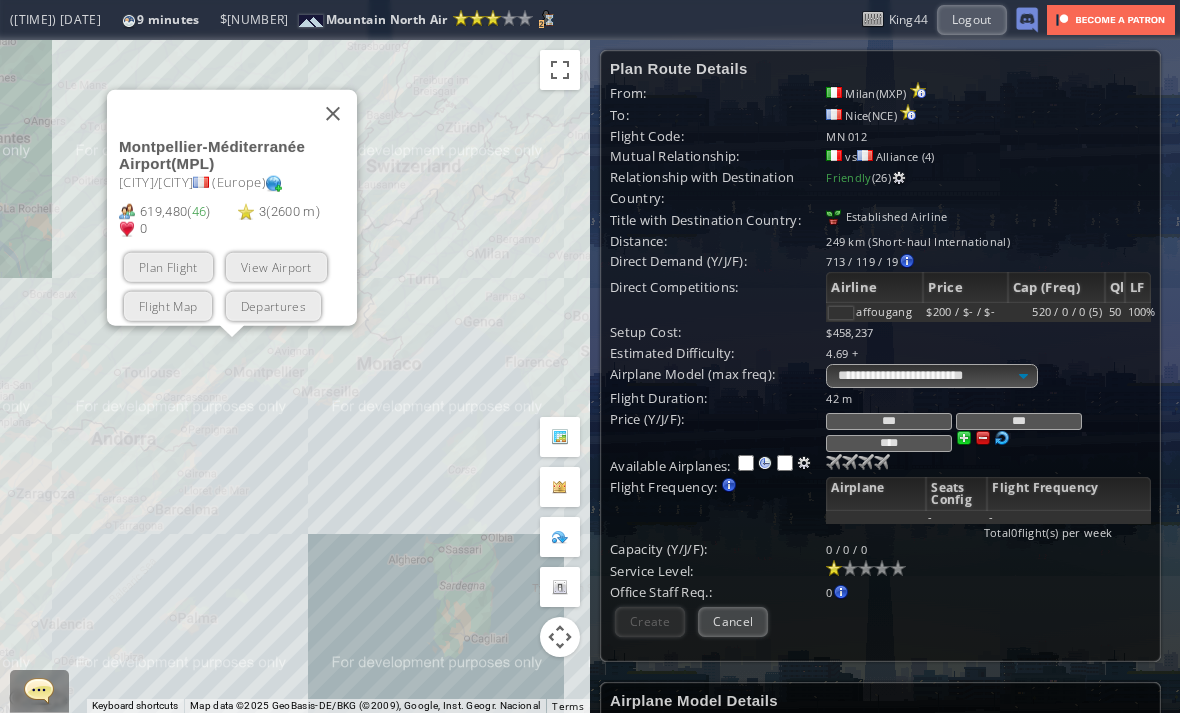 click on "Plan Flight" at bounding box center (168, 266) 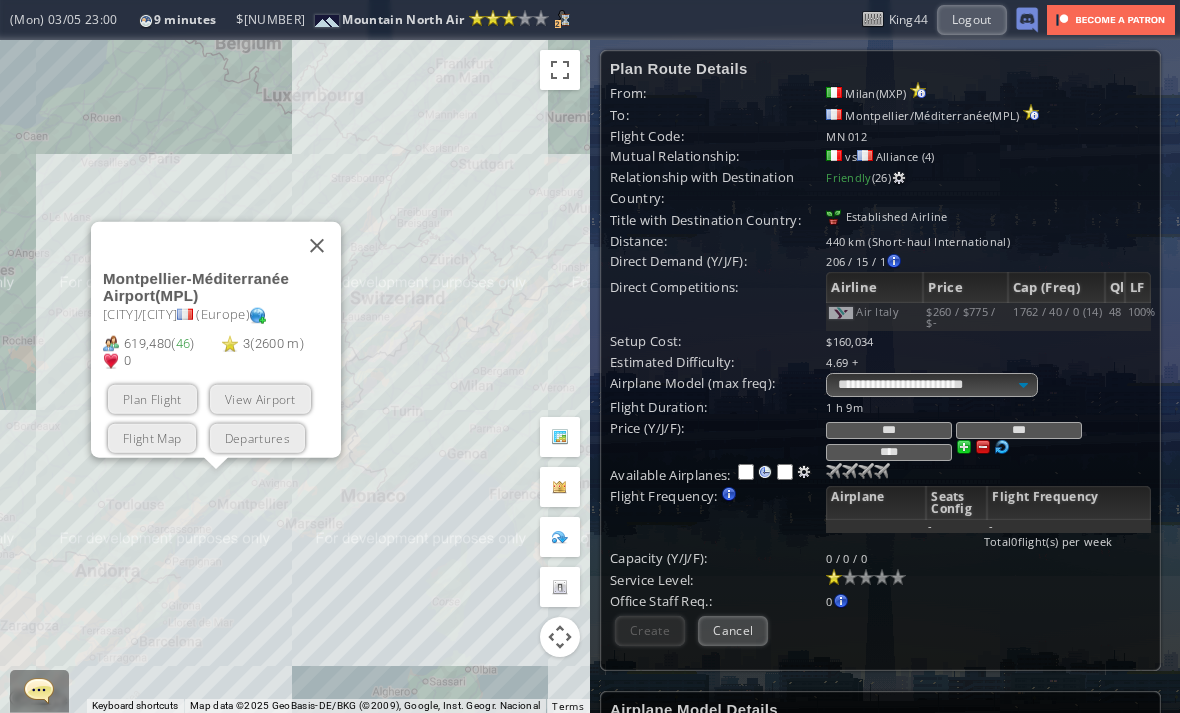 click on "View Airport" at bounding box center [260, 398] 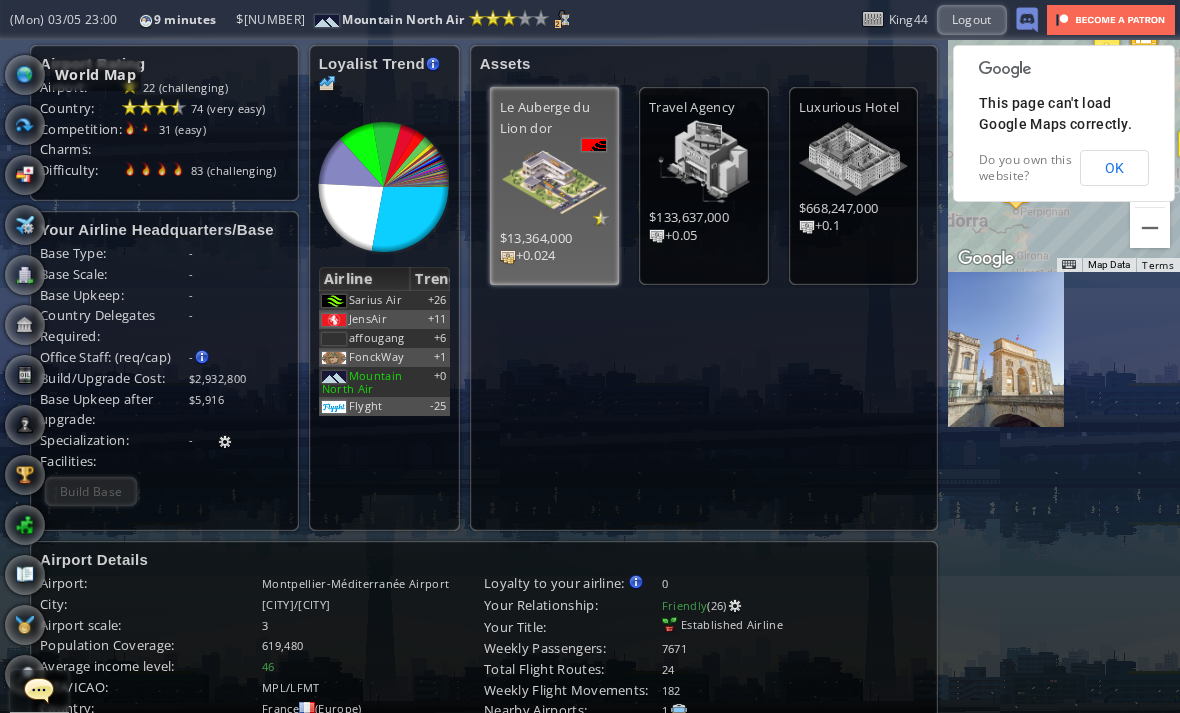 click at bounding box center (25, 75) 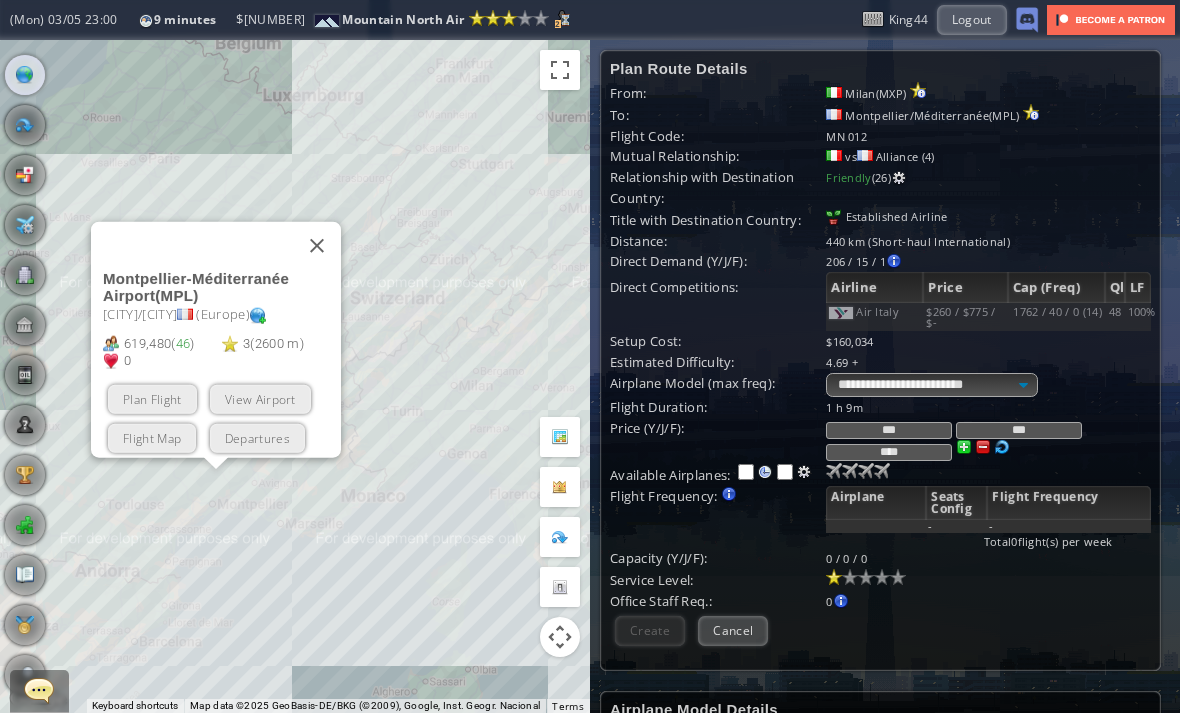 click at bounding box center [198, 245] 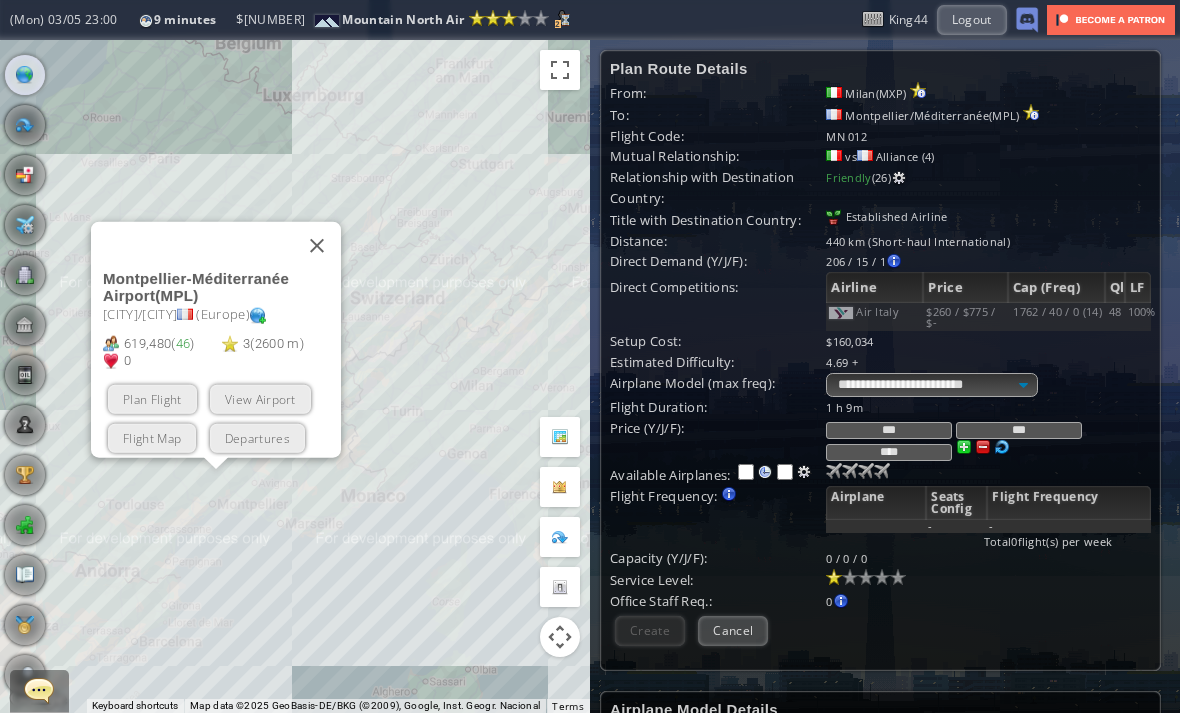 click at bounding box center (317, 245) 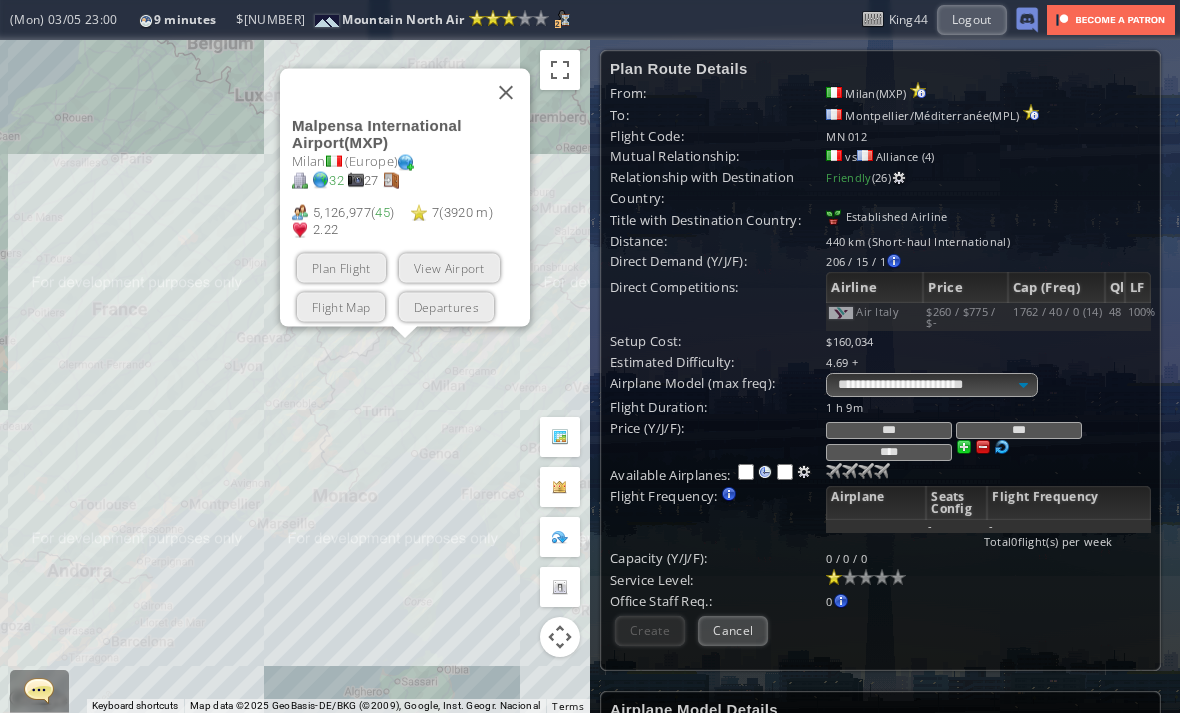 click on "View Airport" at bounding box center [449, 267] 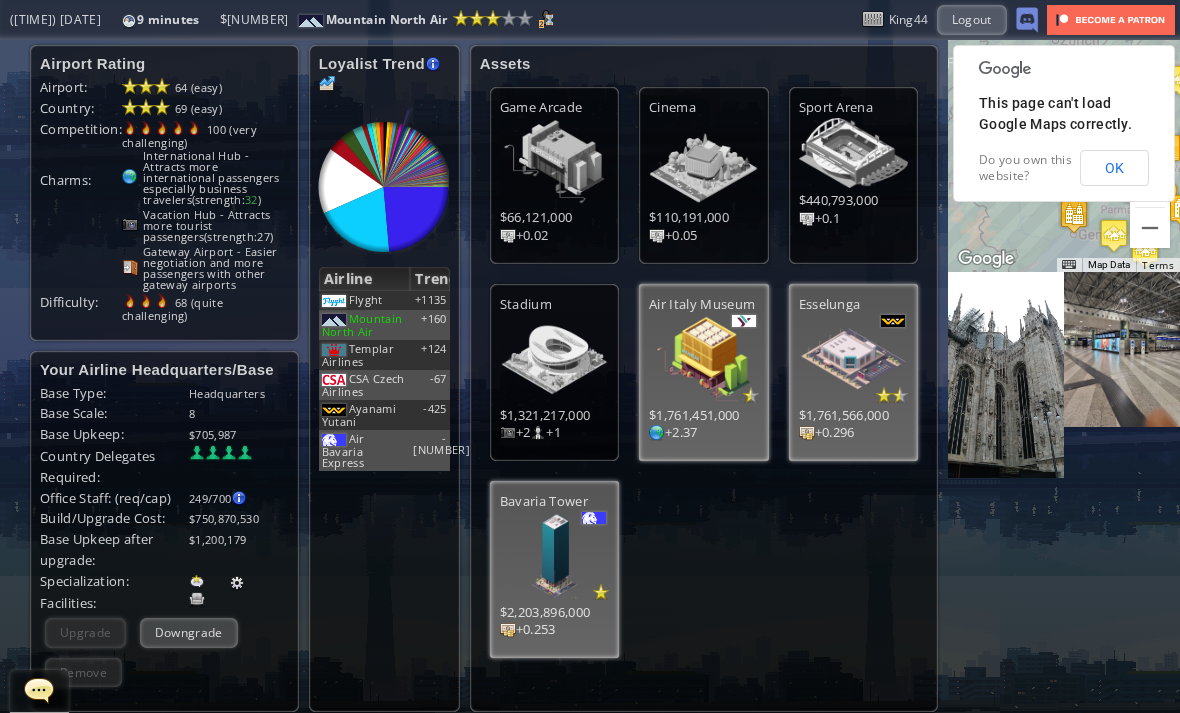 click on "Airport Rating
Airport:
[NUMBER] (easy)
Country:
[NUMBER] (easy)
Competition:
[NUMBER] (very challenging)
Charms:
International Hub - Attracts more international passengers especially business travelers (strength: 	 [NUMBER] ) Vacation Hub - Attracts more tourist passengers (strength: 	 [NUMBER]) Gateway Airport - Easier negotiation and more passengers with other gateway airports
Difficulty:
[NUMBER] (quite challenging)
Your Airline Headquarters/Base
Base Type:
Headquarters
Base Scale:
[NUMBER]
Base Upkeep:
$[NUMBER]
[NUMBER]" at bounding box center (484, 927) 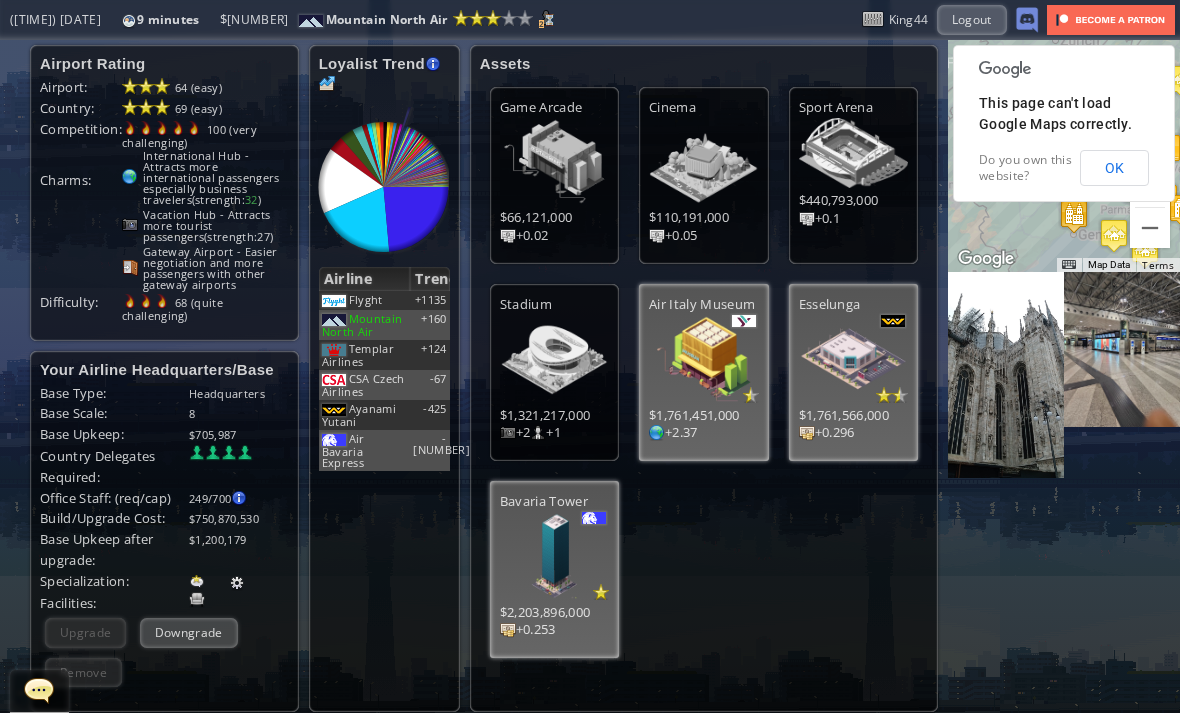 click on "Airport Rating
Airport:
[NUMBER] (easy)
Country:
[NUMBER] (easy)
Competition:
[NUMBER] (very challenging)
Charms:
International Hub - Attracts more international passengers especially business travelers (strength: 	 [NUMBER] ) Vacation Hub - Attracts more tourist passengers (strength: 	 [NUMBER]) Gateway Airport - Easier negotiation and more passengers with other gateway airports
Difficulty:
[NUMBER] (quite challenging)" at bounding box center [164, 193] 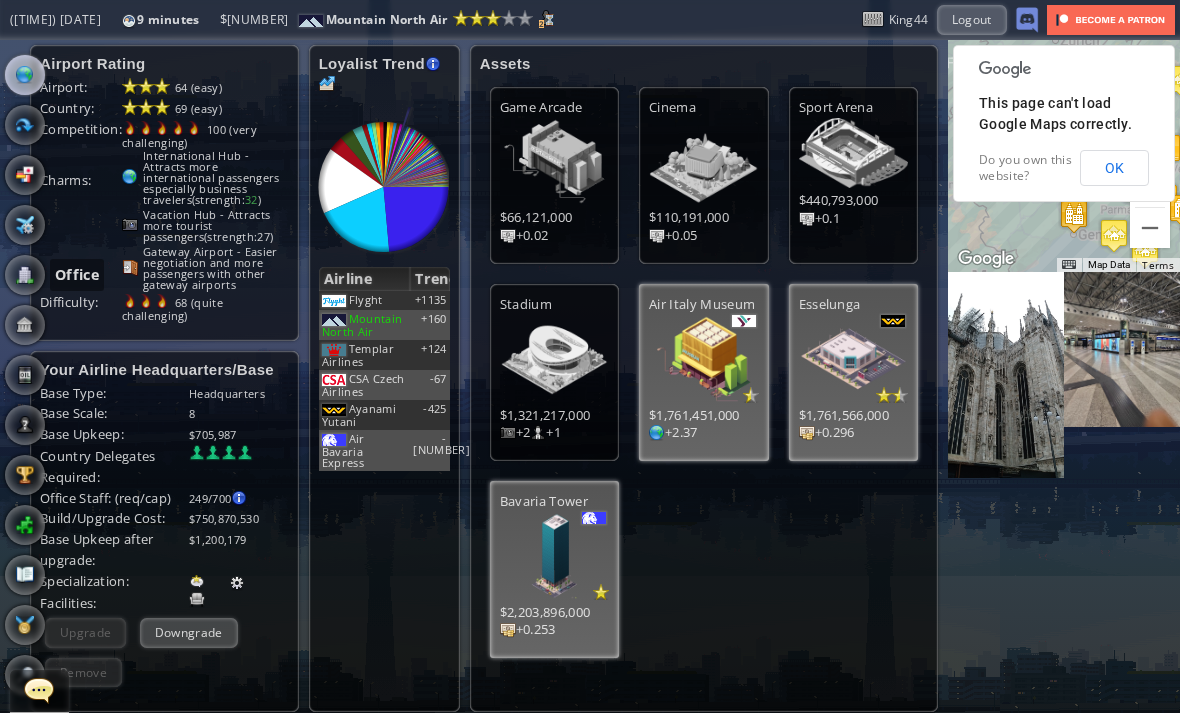 click at bounding box center (25, 275) 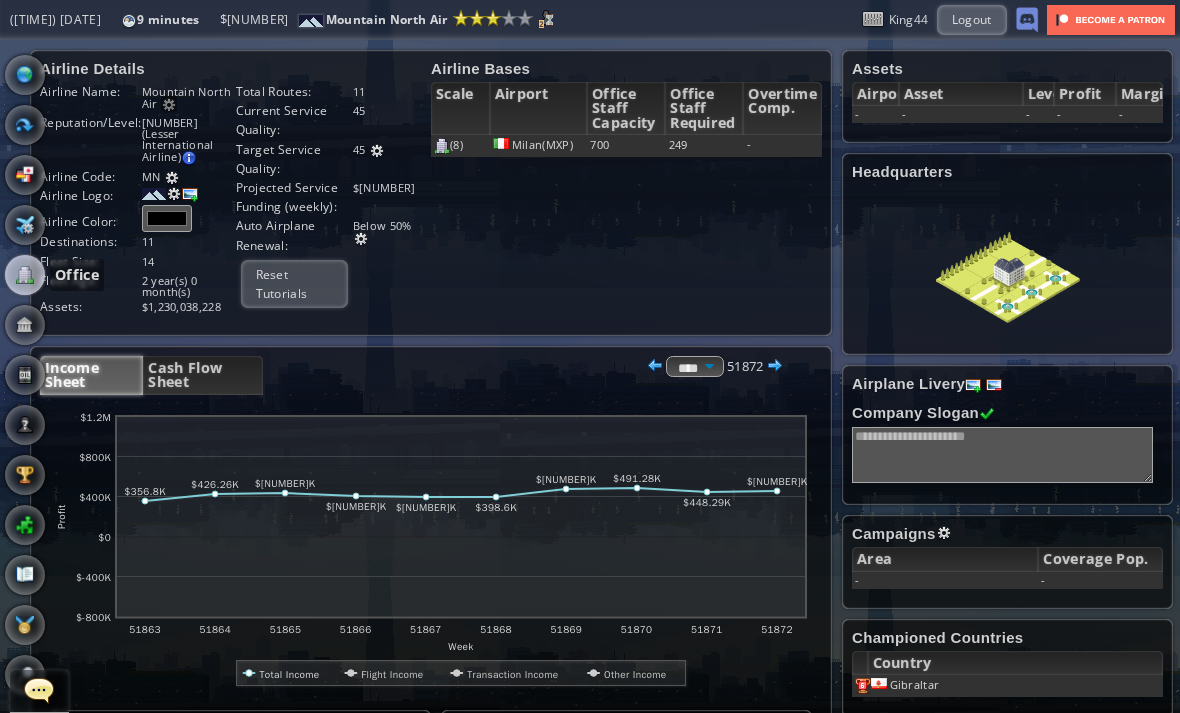 click on "Cash Flow Sheet" at bounding box center [202, 375] 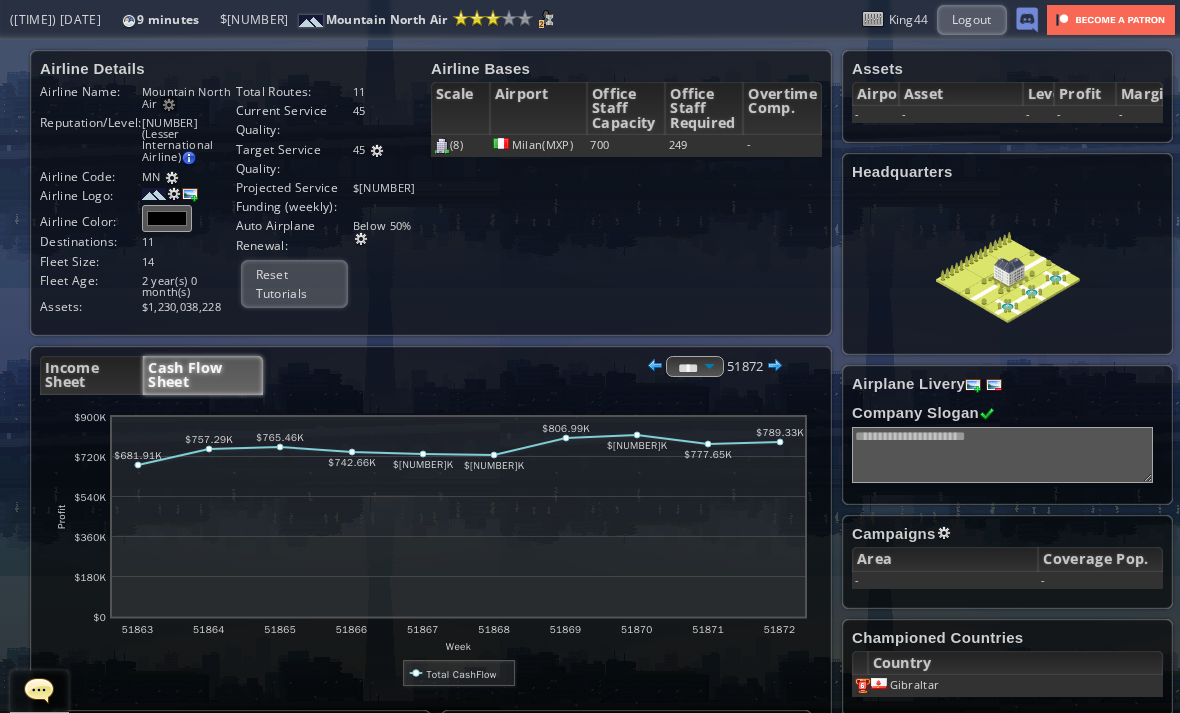click on "Airline Details
Airline Name:
[AIRLINE_NAME]
Airline rename is only available to Patreon members
Reputation/Level:
103.04 (Lesser International Airline) Target Reputation: 103.04 Airport Loyalist Ranking : 3.04 Alliance Bonus : 0.00 Passengers carried : 100.00 Current reputation adjusts slowly towards the target reputation Next Grade: 125
Airline Code: $" at bounding box center (431, 193) 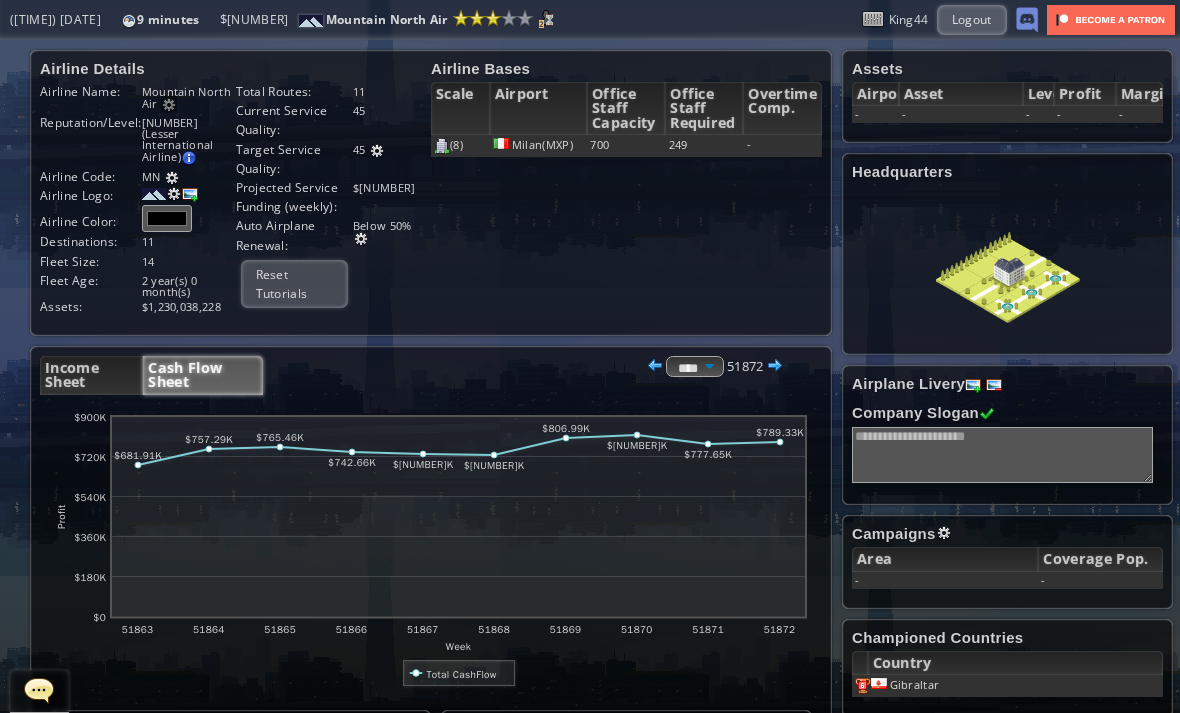 click on "Income Sheet" at bounding box center (91, 375) 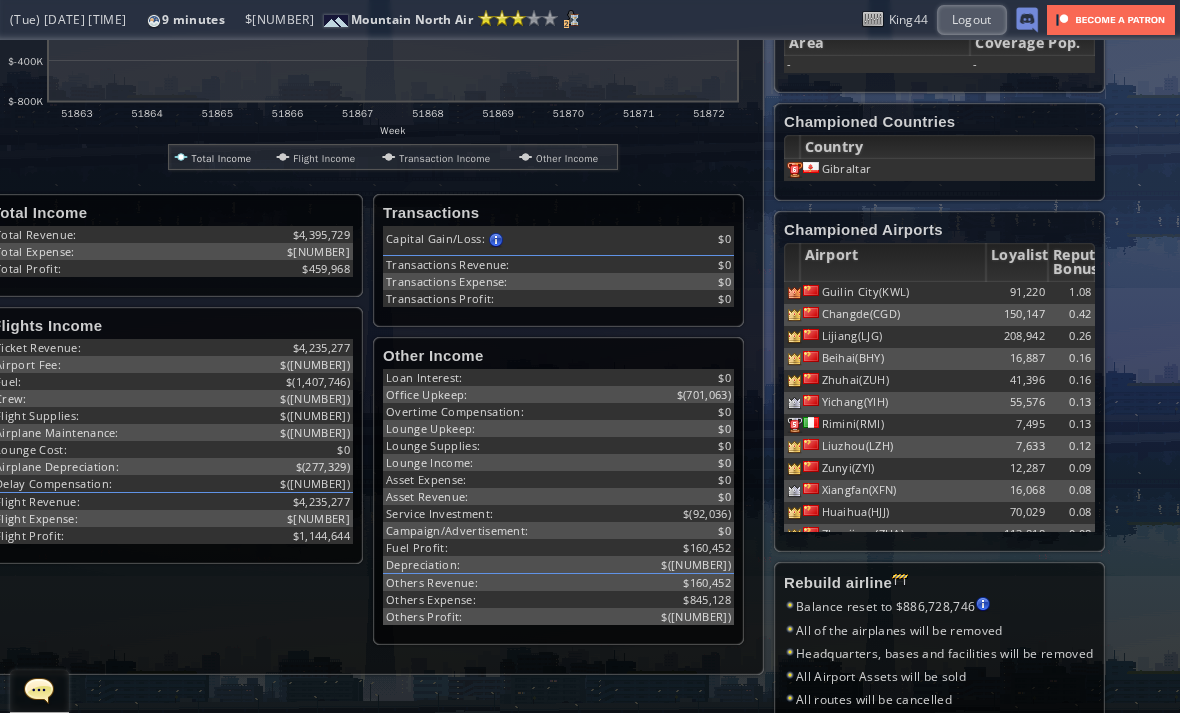 scroll, scrollTop: 517, scrollLeft: 68, axis: both 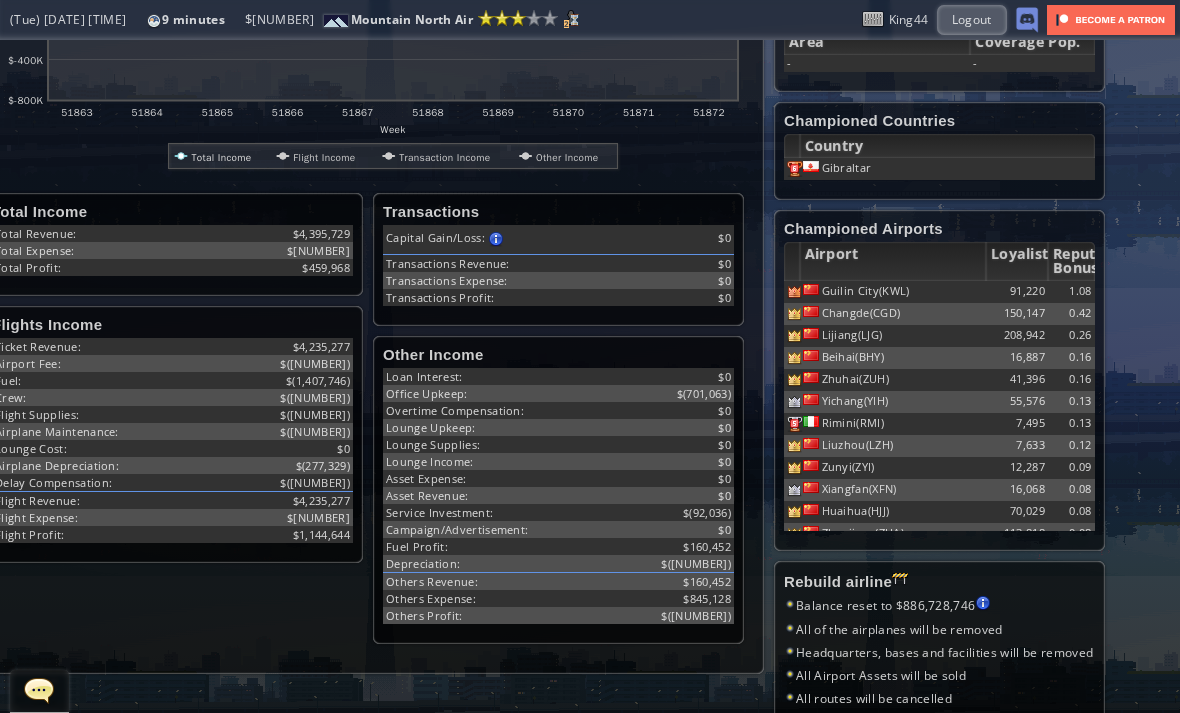 click on "Gibraltar" at bounding box center [947, 169] 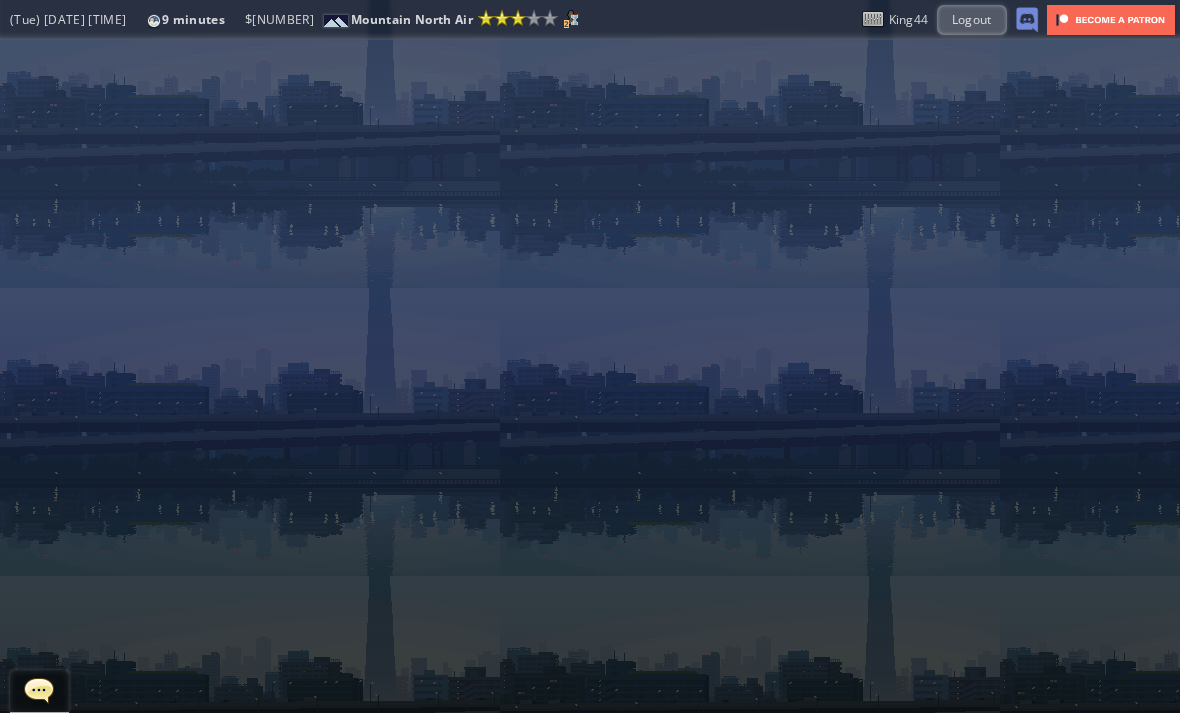 scroll, scrollTop: 0, scrollLeft: 0, axis: both 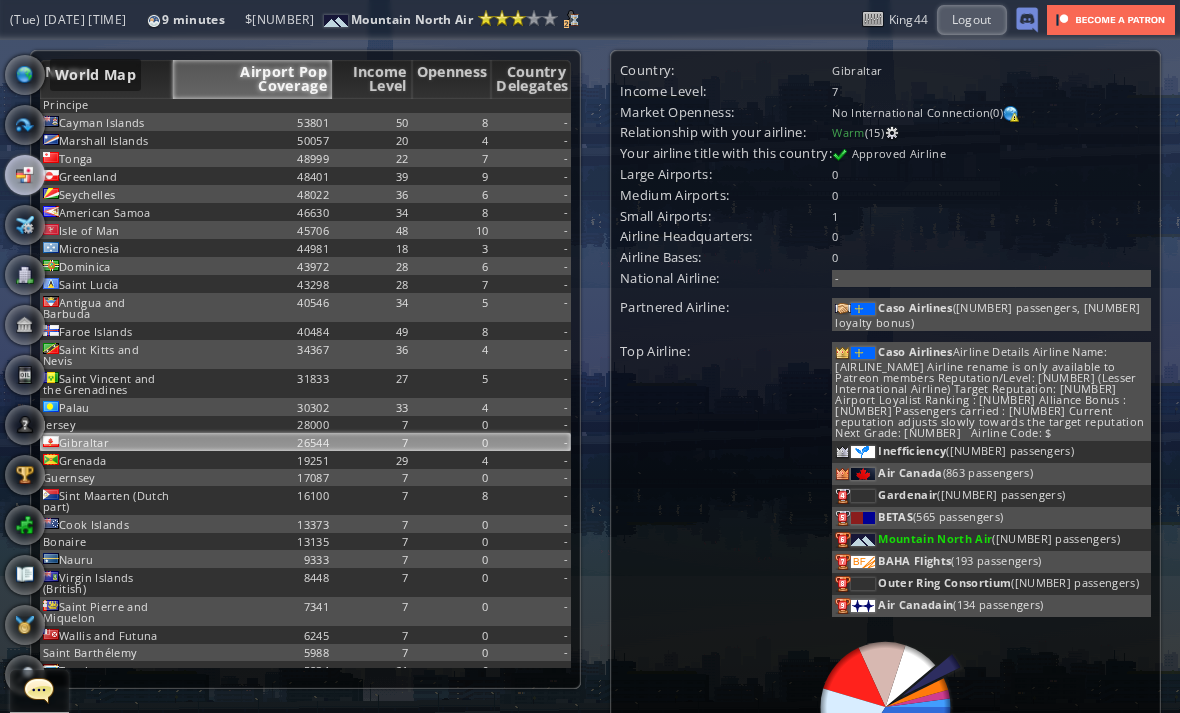 click at bounding box center (25, 75) 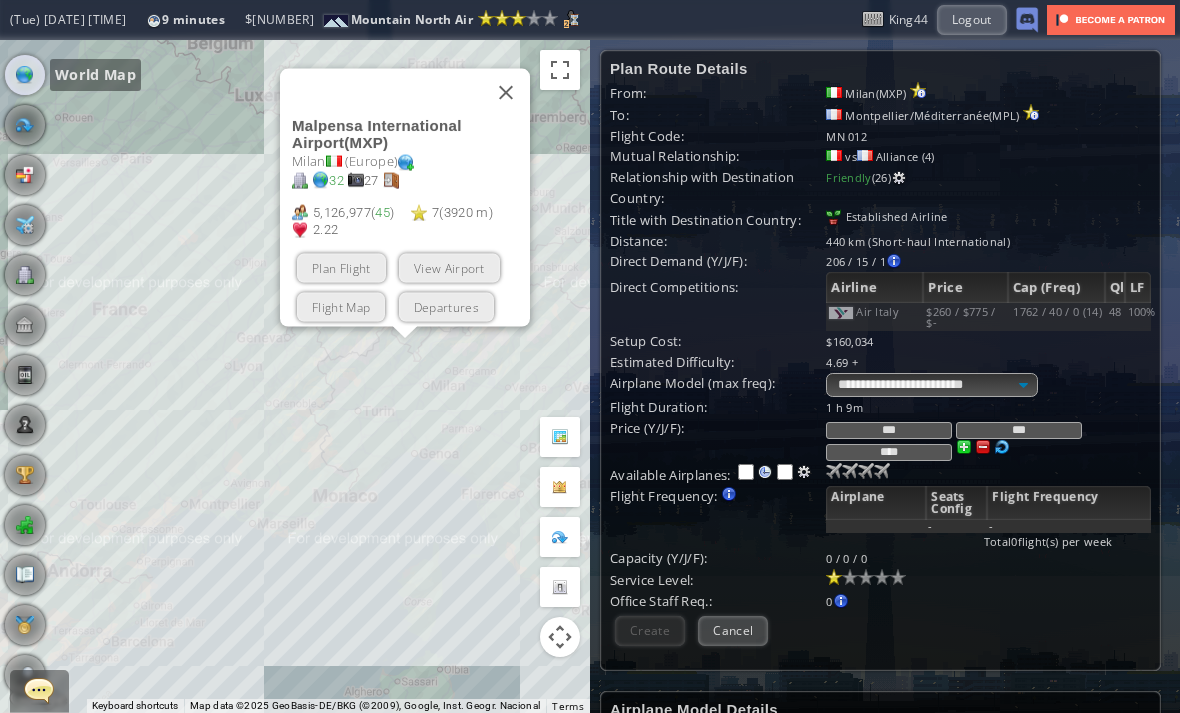 click at bounding box center [506, 92] 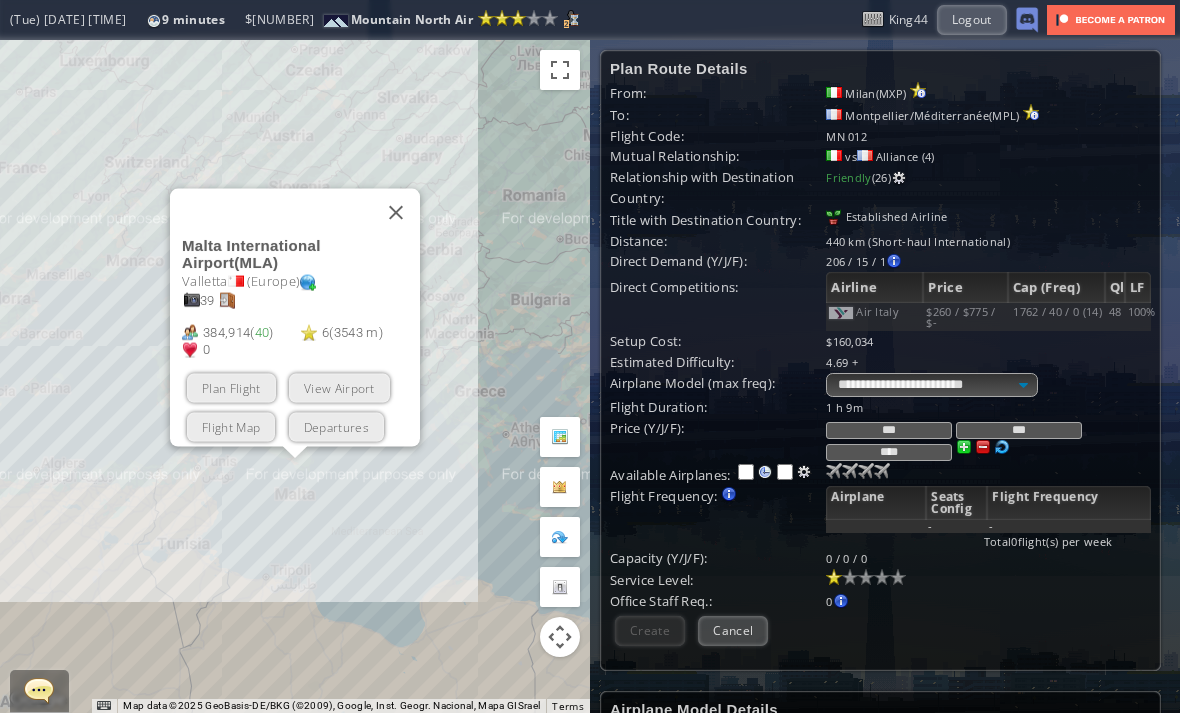 click on "Flight Map" at bounding box center (231, 426) 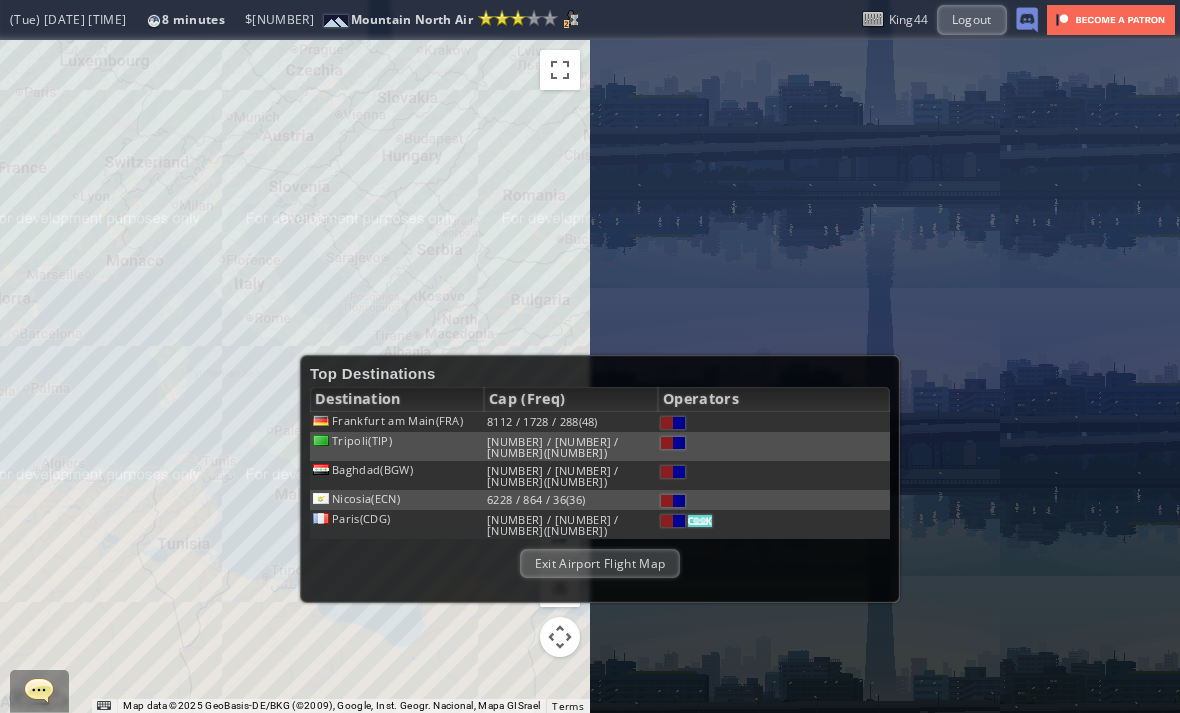 click on "Exit Airport Flight Map" at bounding box center (600, 563) 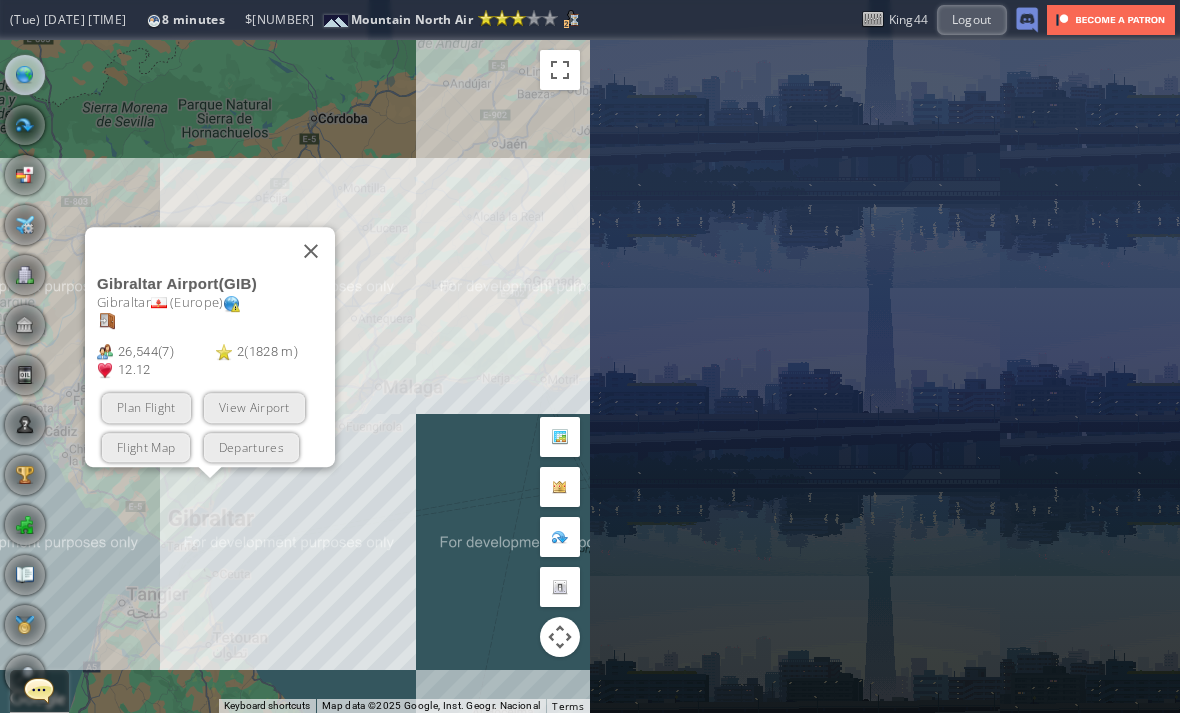 click on "Flight Map" at bounding box center (146, 446) 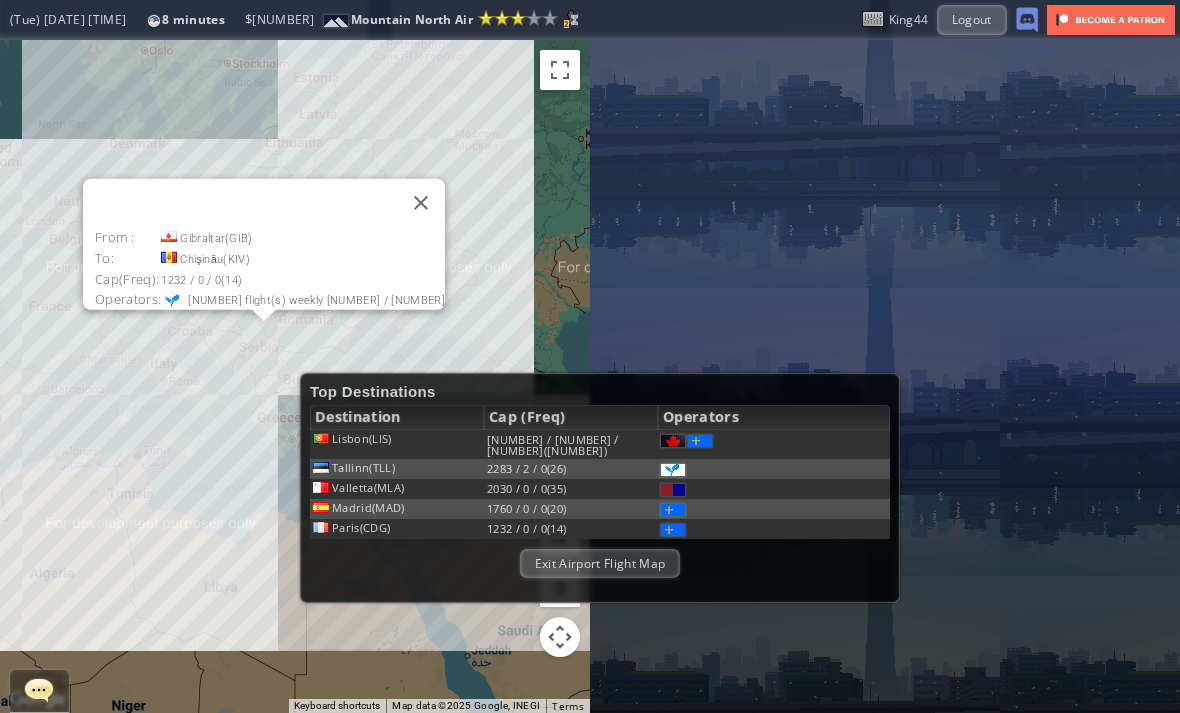 click at bounding box center [421, 202] 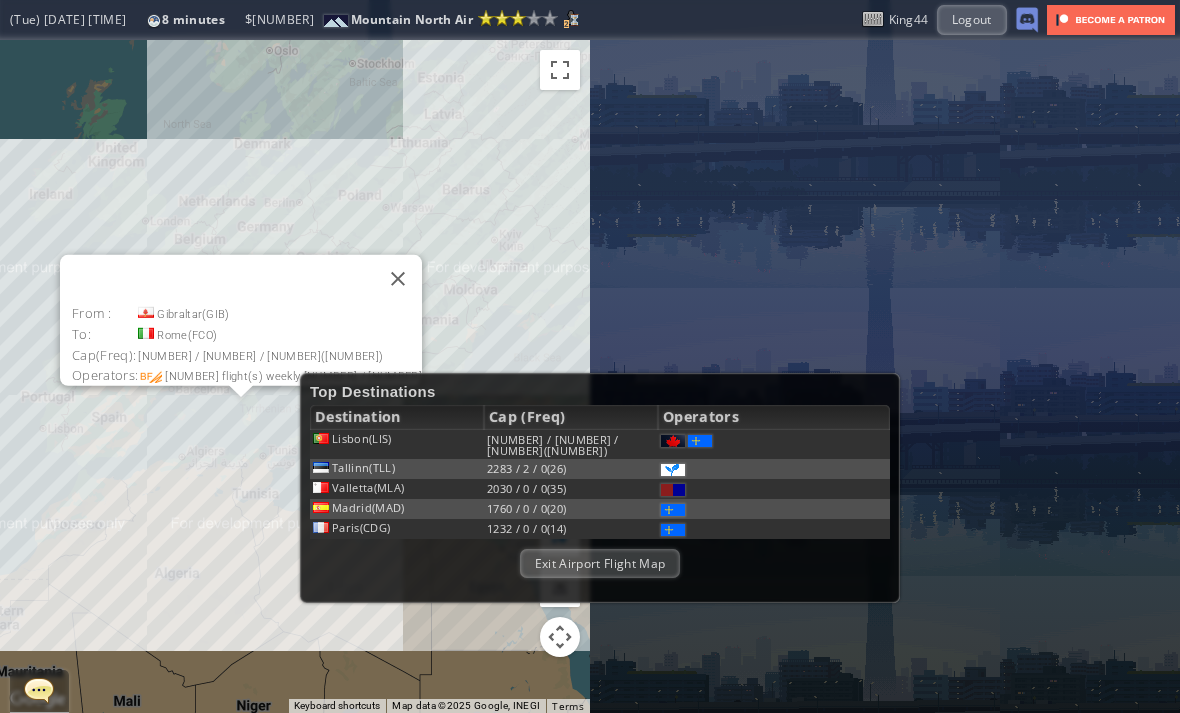 click at bounding box center (398, 278) 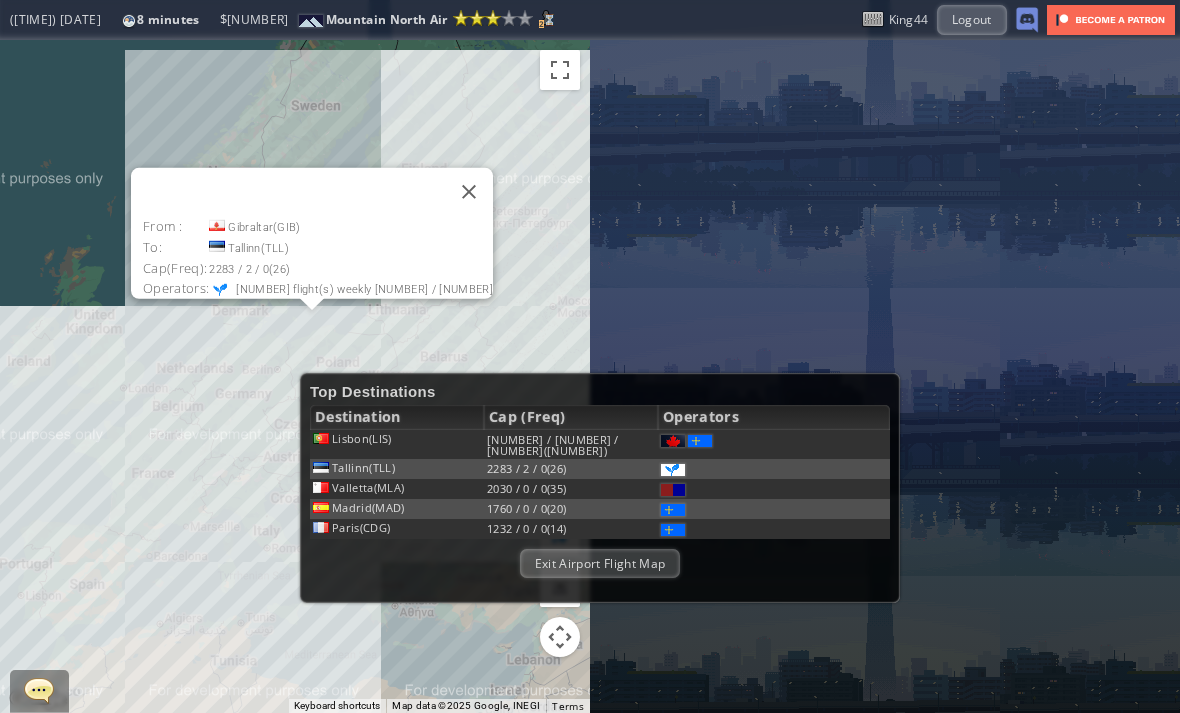 click at bounding box center (469, 191) 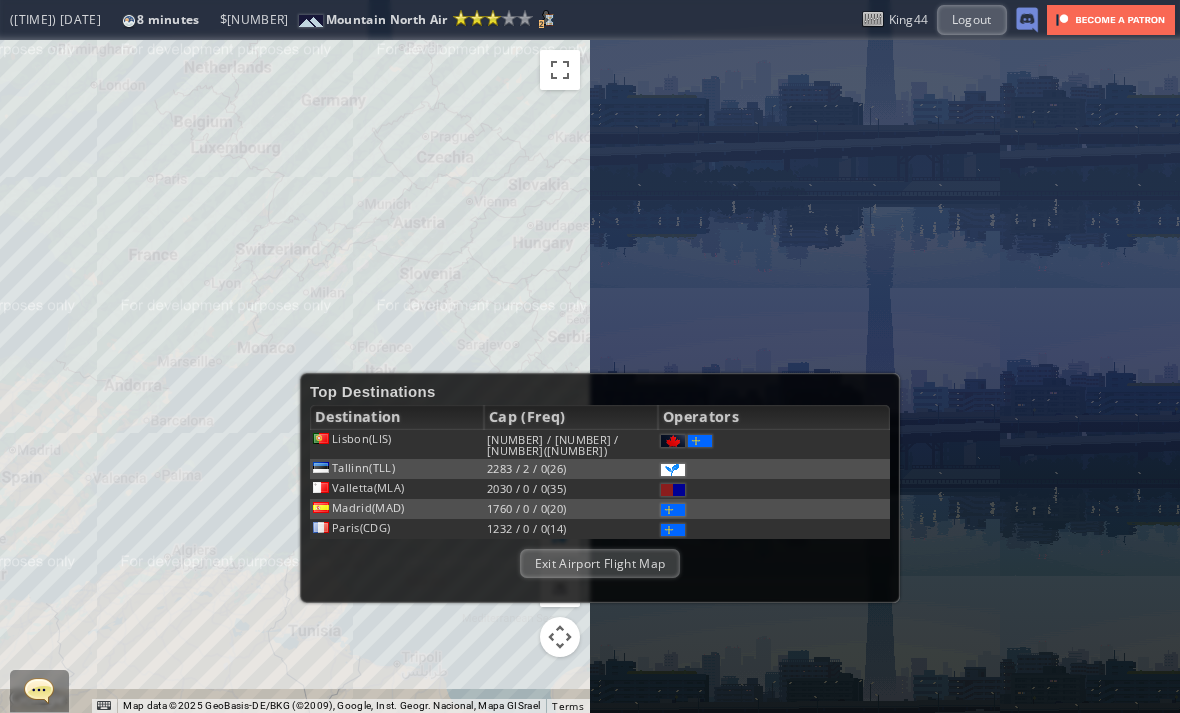 click on "Exit Airport Flight Map" at bounding box center [600, 563] 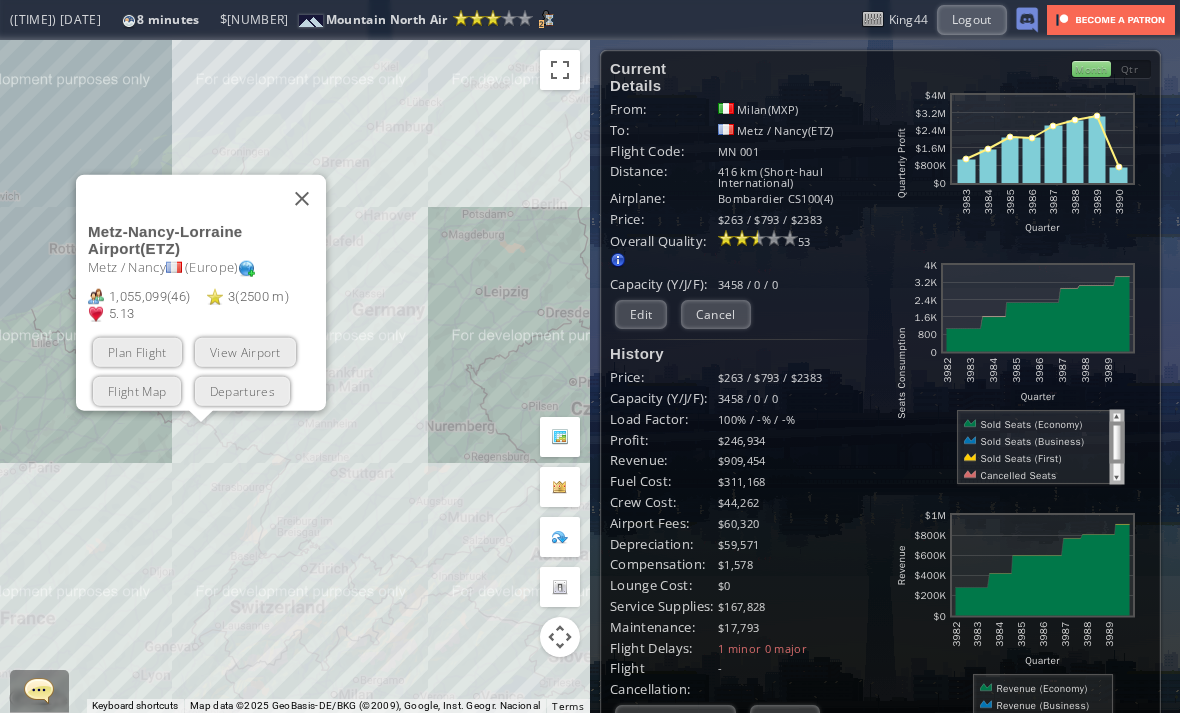 click on "Flight Map" at bounding box center (137, 390) 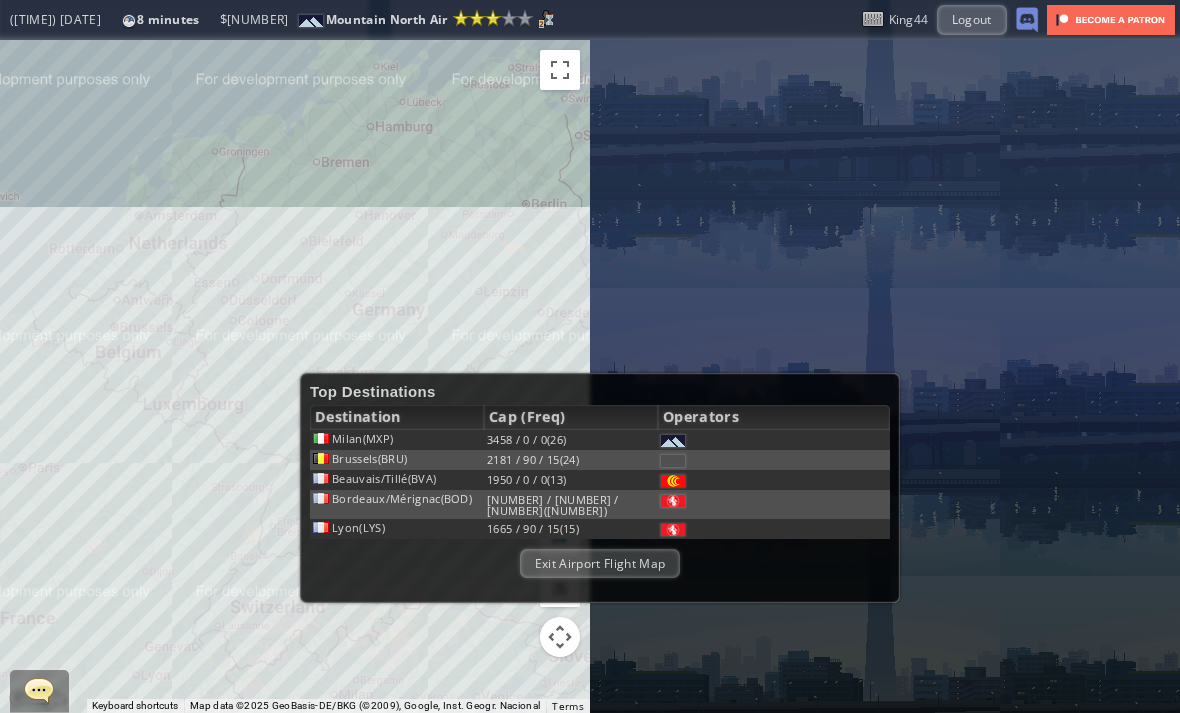 click on "Top Destinations
Destination
Cap(Freq)
Operators
Milan(MXP) [NUMBER] / [NUMBER] / [NUMBER]([NUMBER]) Brussels(BRU) [NUMBER] / [NUMBER] / [NUMBER]([NUMBER]) Beauvais/Tillé(BVA) [NUMBER] / [NUMBER] / [NUMBER]([NUMBER]) Bordeaux/Mérignac(BOD) [NUMBER] / [NUMBER] / [NUMBER]([NUMBER]) Lyon(LYS) [NUMBER] / [NUMBER] / [NUMBER]([NUMBER])
Exit Airport Flight Map" at bounding box center (600, 488) 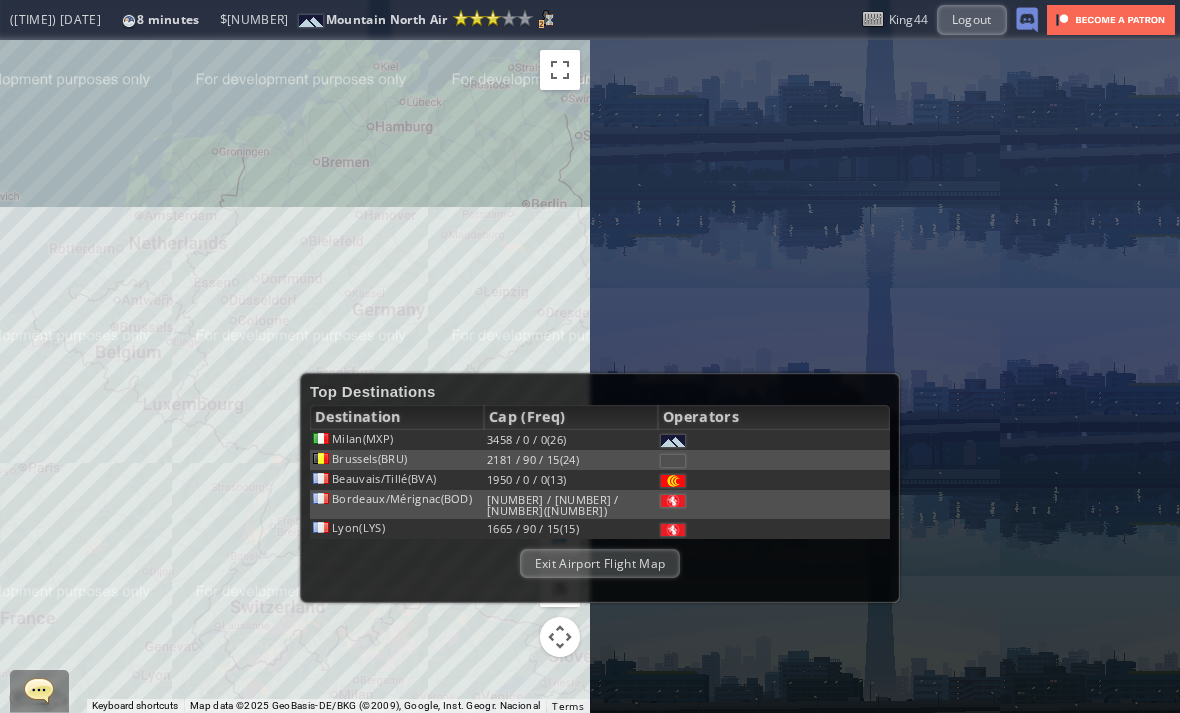 click on "Exit Airport Flight Map" at bounding box center [600, 563] 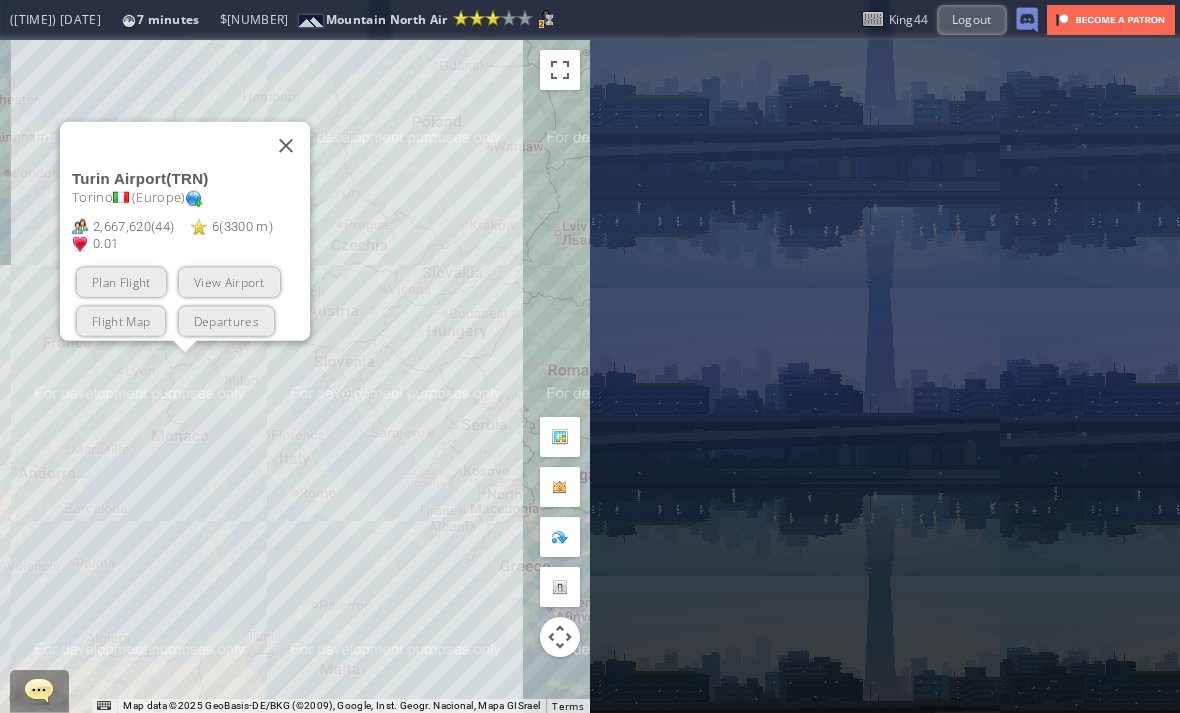 click on "View Airport" at bounding box center [229, 281] 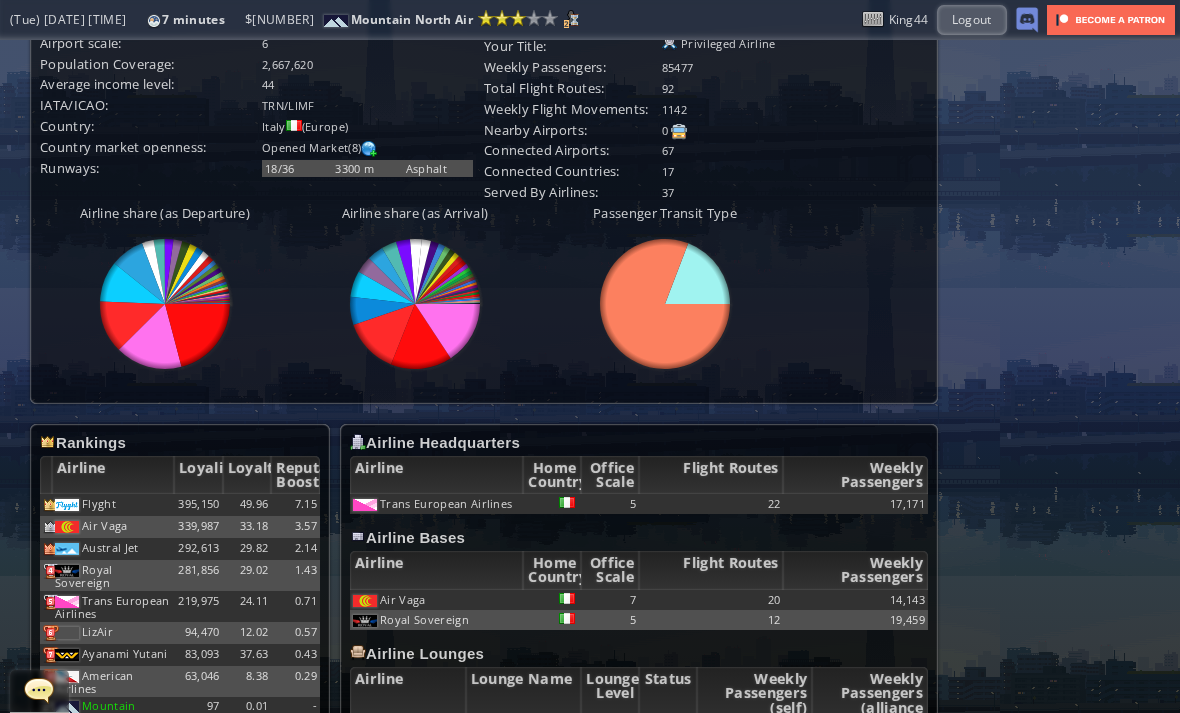 scroll, scrollTop: 589, scrollLeft: 0, axis: vertical 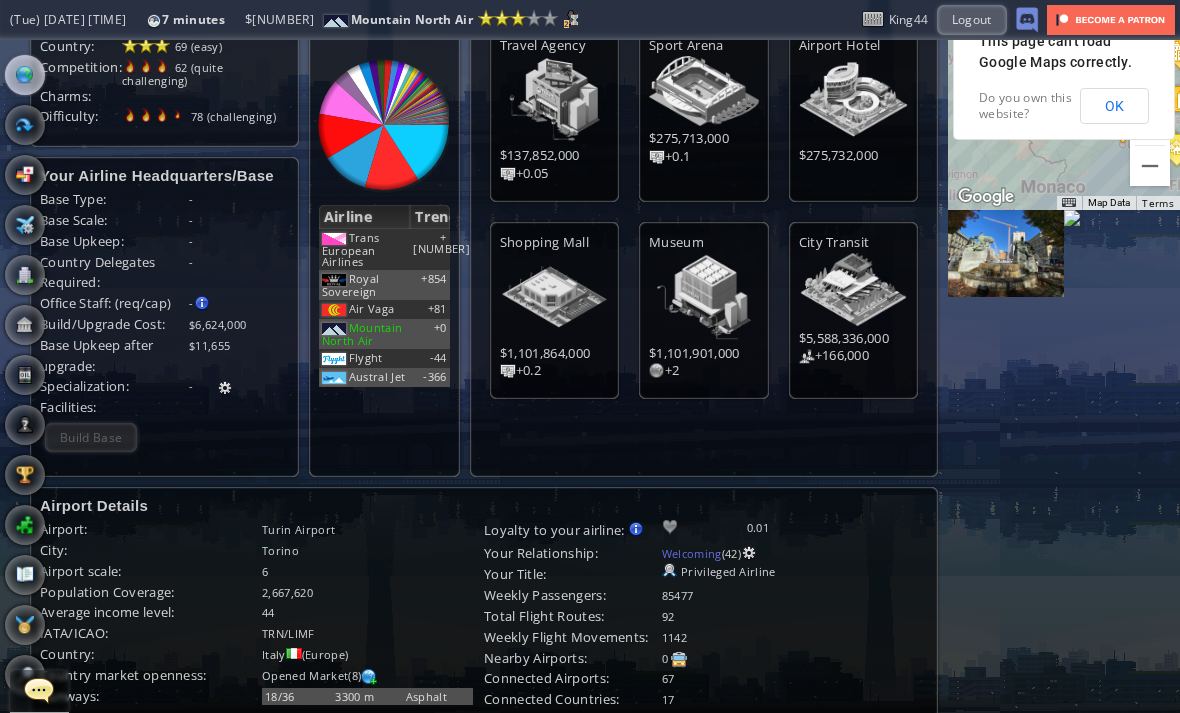 click at bounding box center [25, 75] 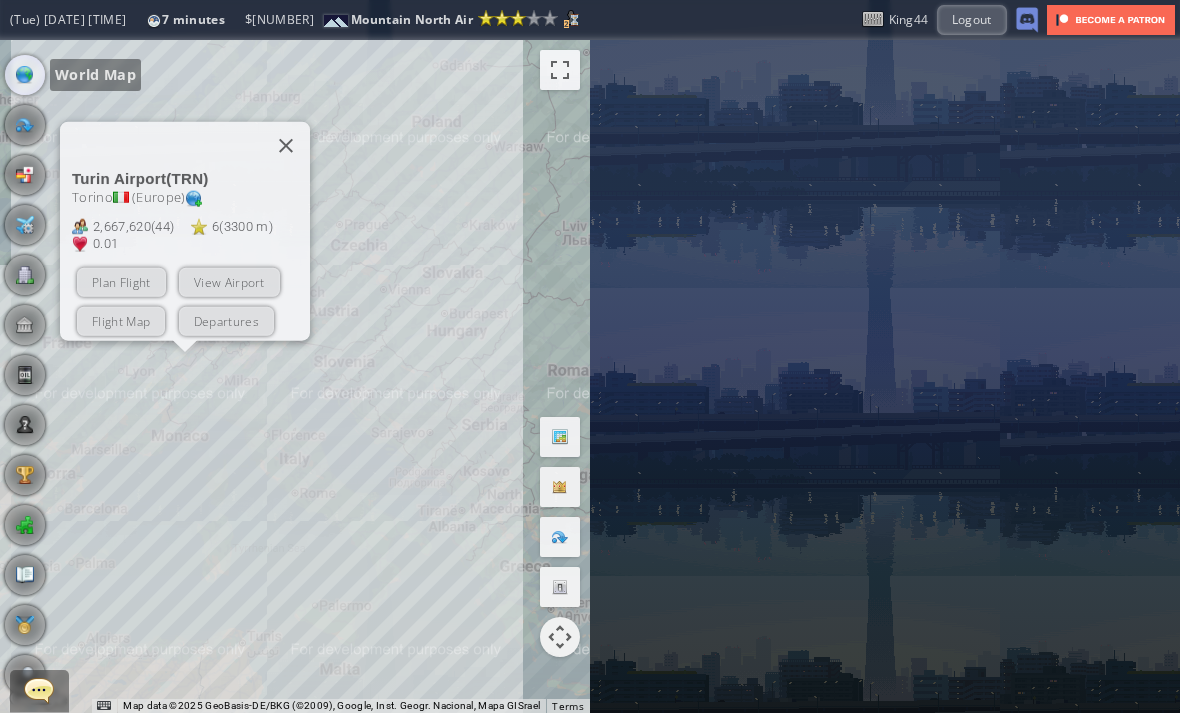 scroll, scrollTop: 0, scrollLeft: 0, axis: both 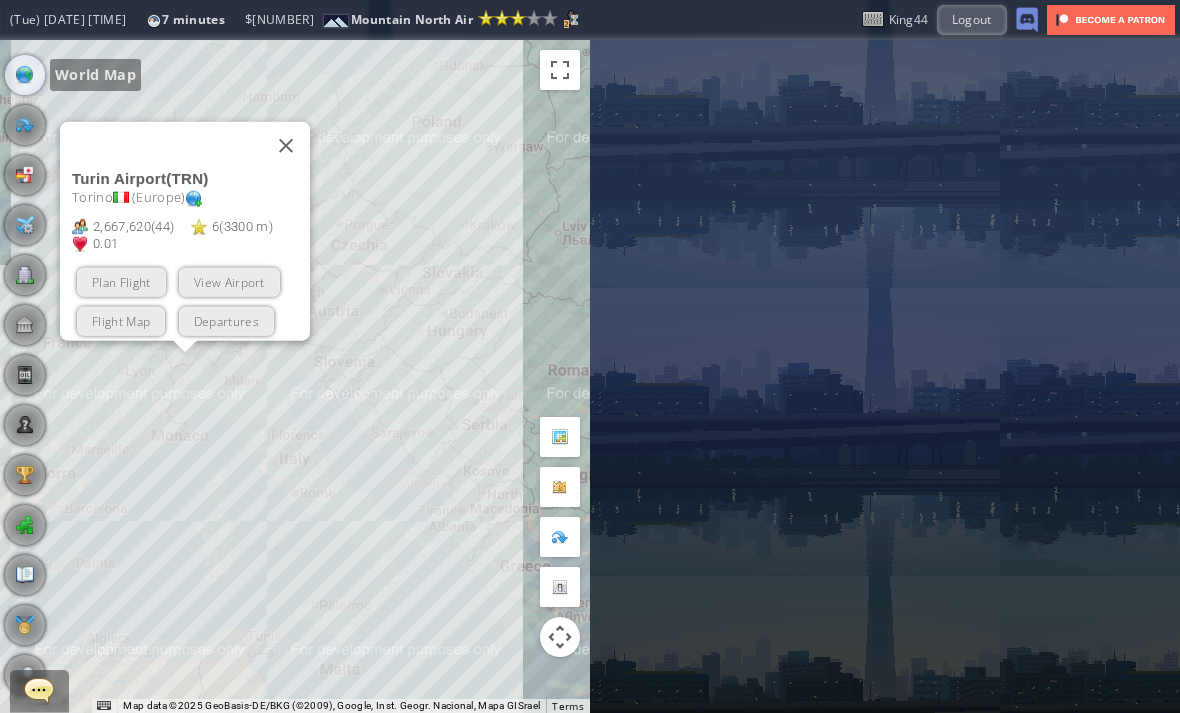 click at bounding box center [286, 145] 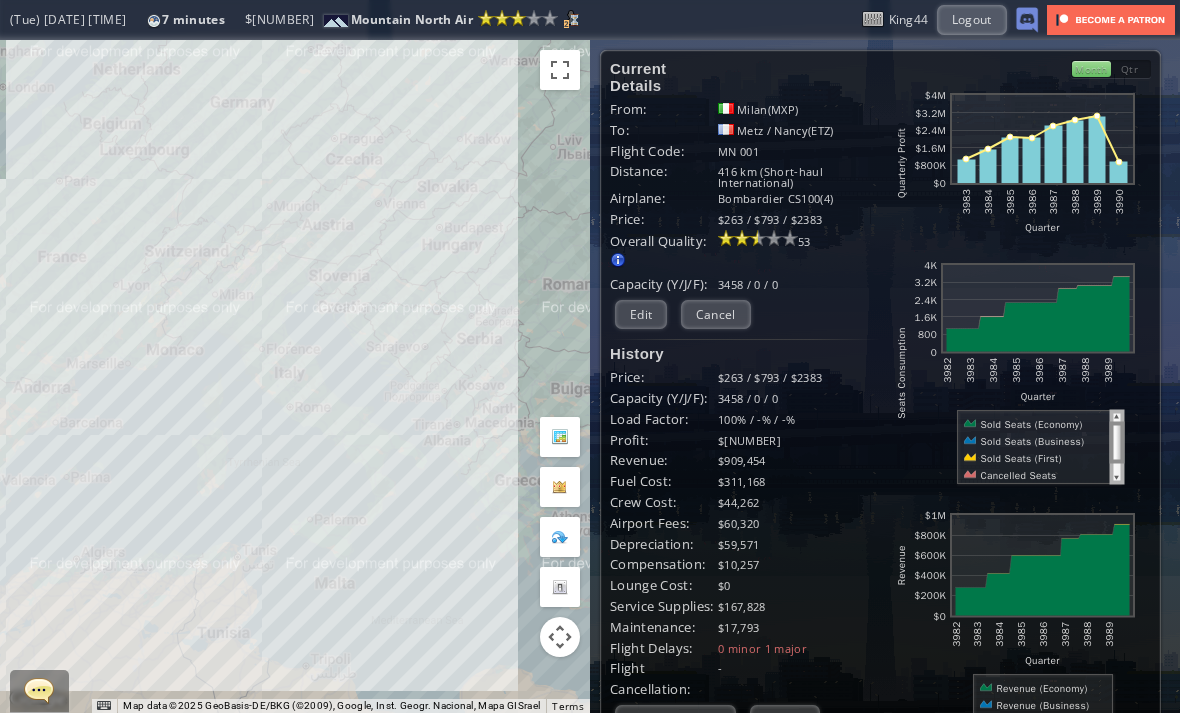 scroll, scrollTop: 0, scrollLeft: 0, axis: both 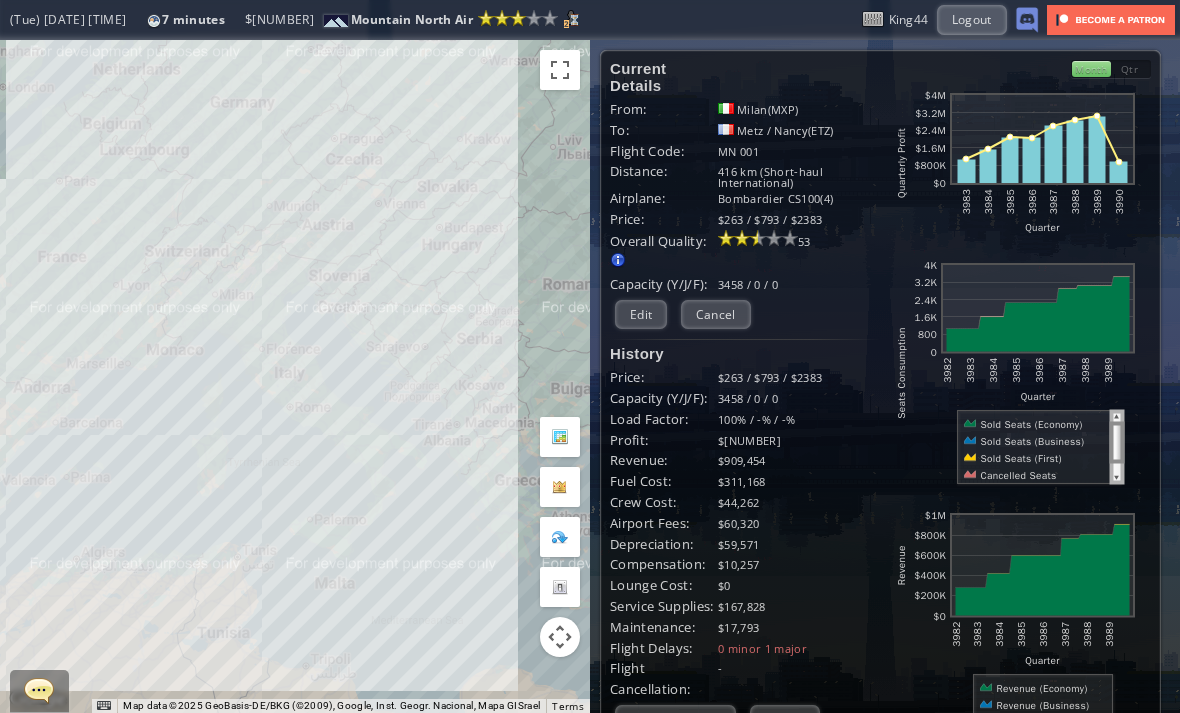 click on "Logout" at bounding box center [972, 19] 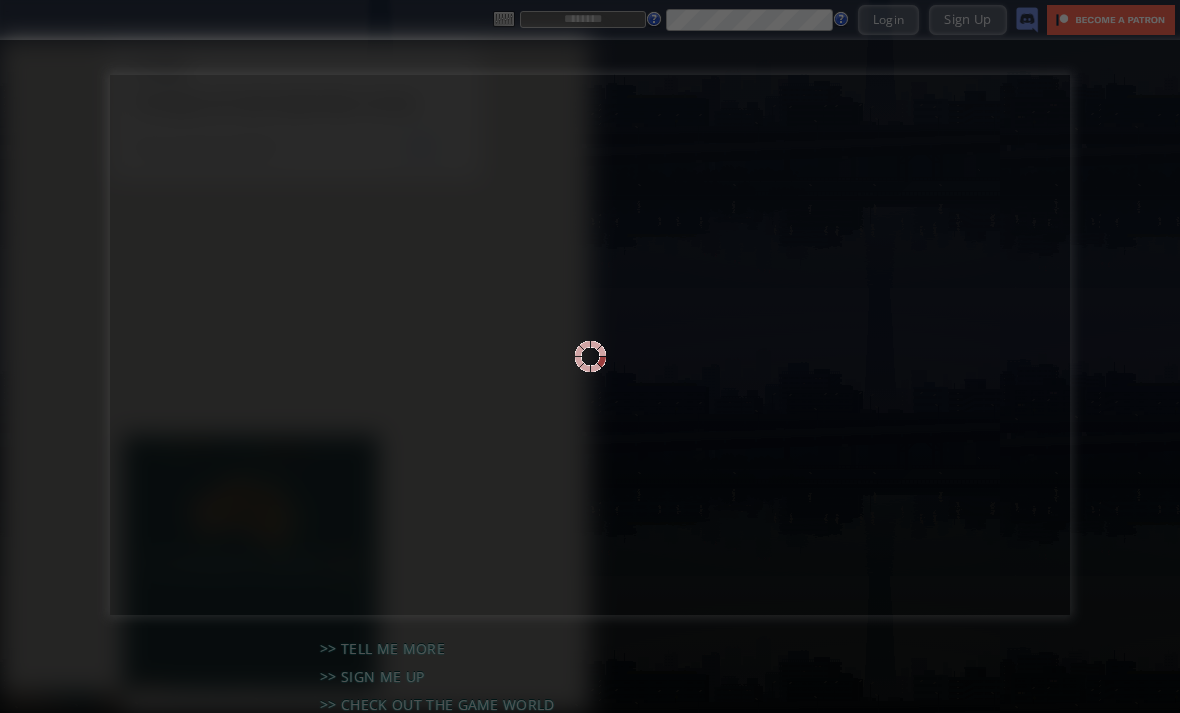 scroll, scrollTop: 0, scrollLeft: 0, axis: both 